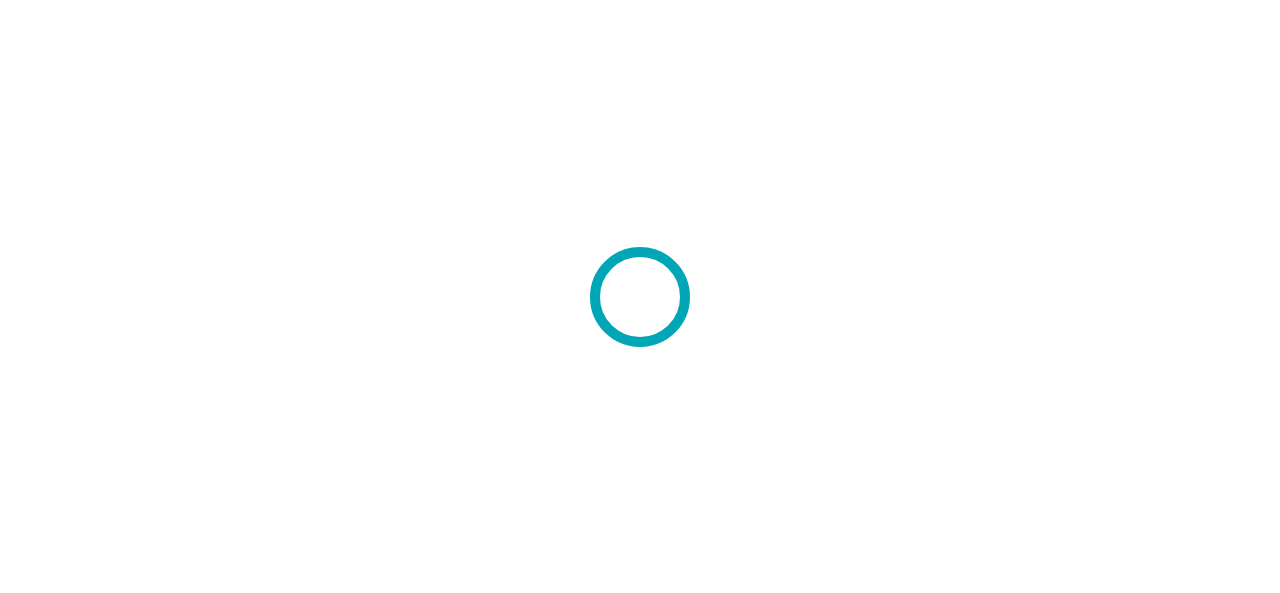 scroll, scrollTop: 0, scrollLeft: 0, axis: both 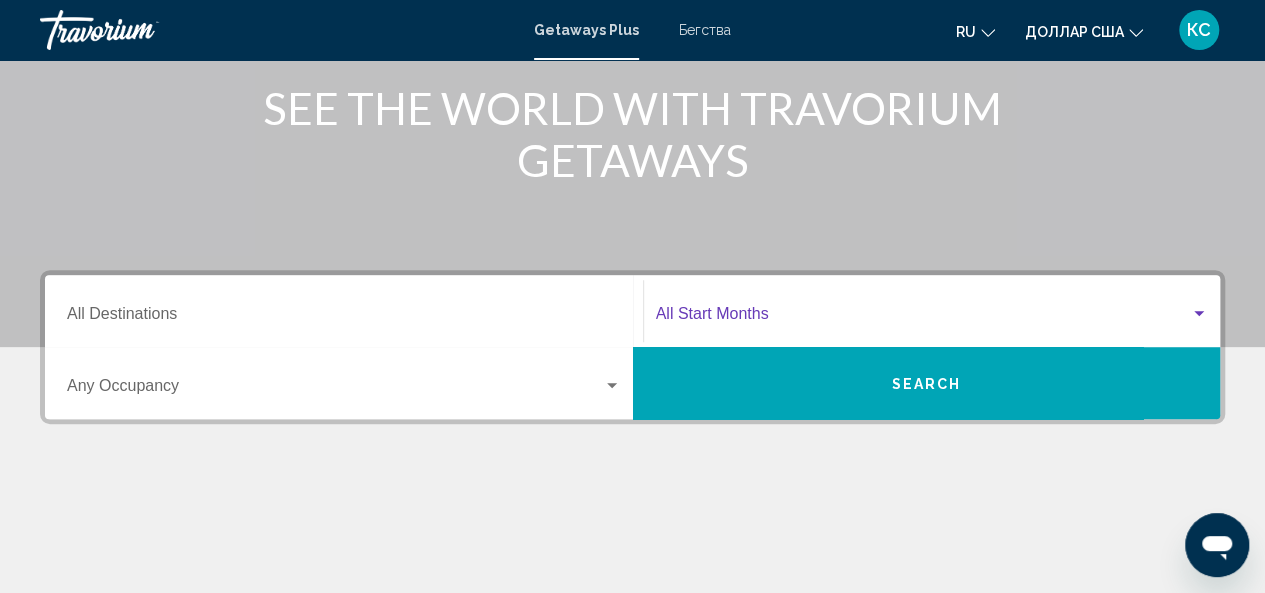 click at bounding box center [923, 318] 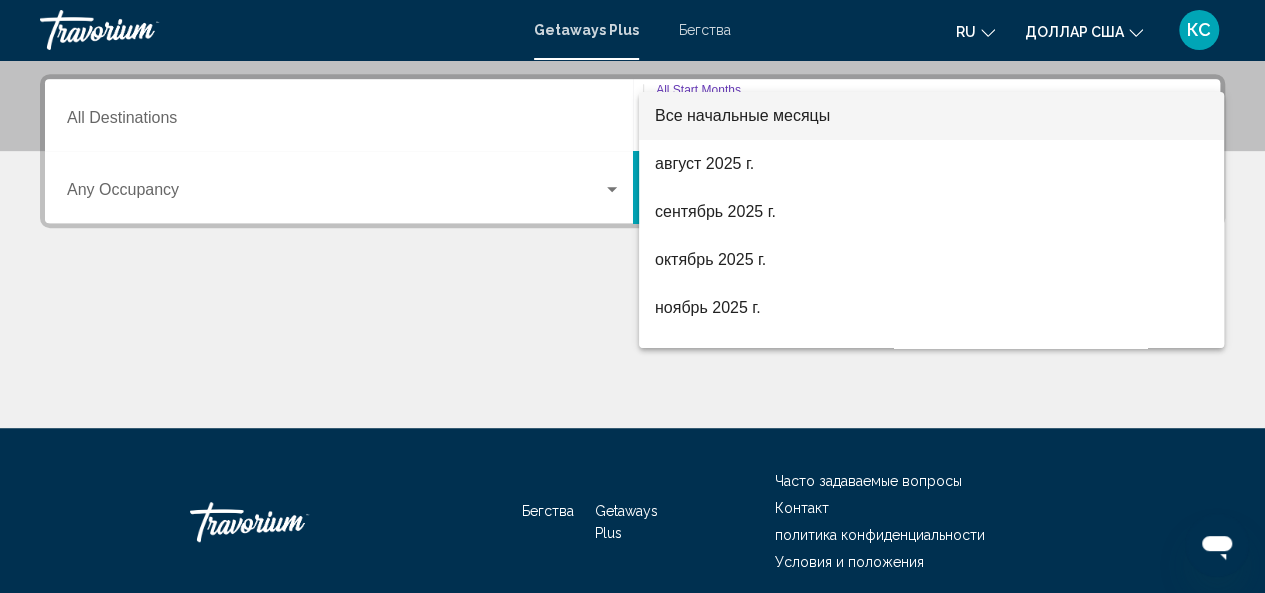 scroll, scrollTop: 458, scrollLeft: 0, axis: vertical 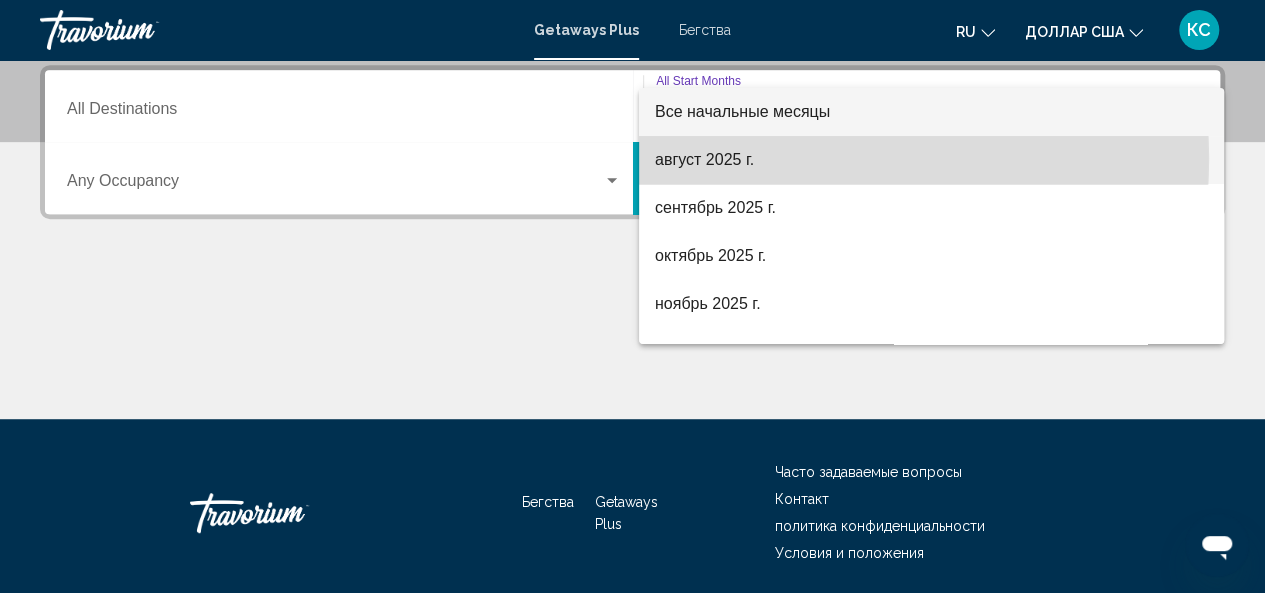click on "август 2025 г." at bounding box center (931, 160) 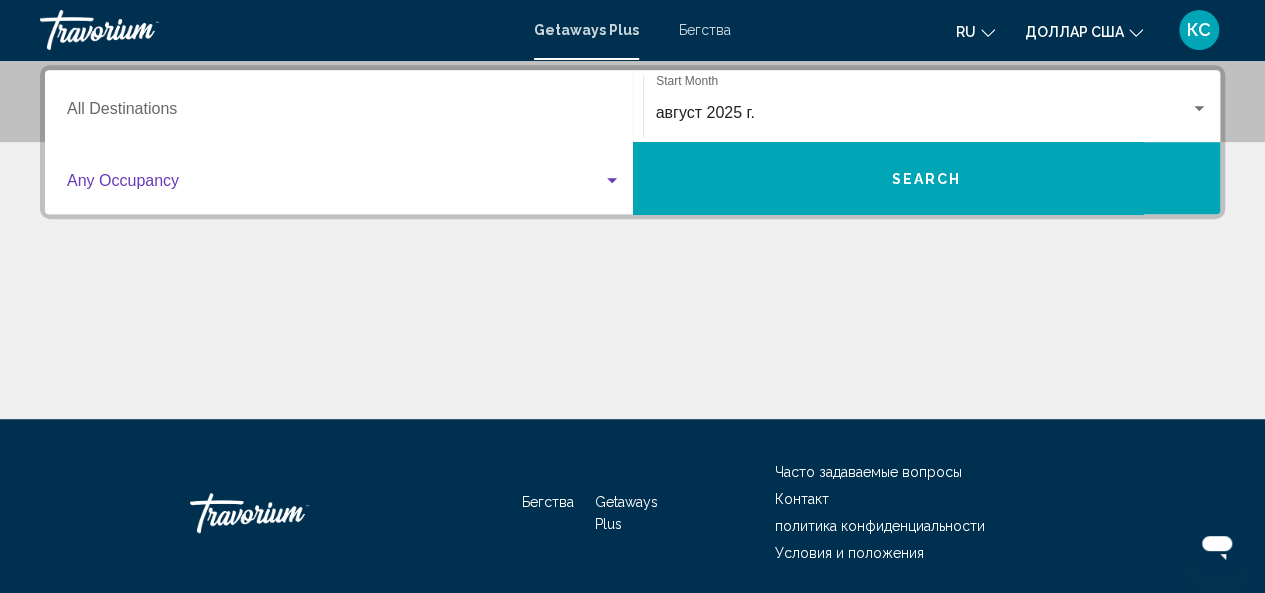 click at bounding box center (612, 181) 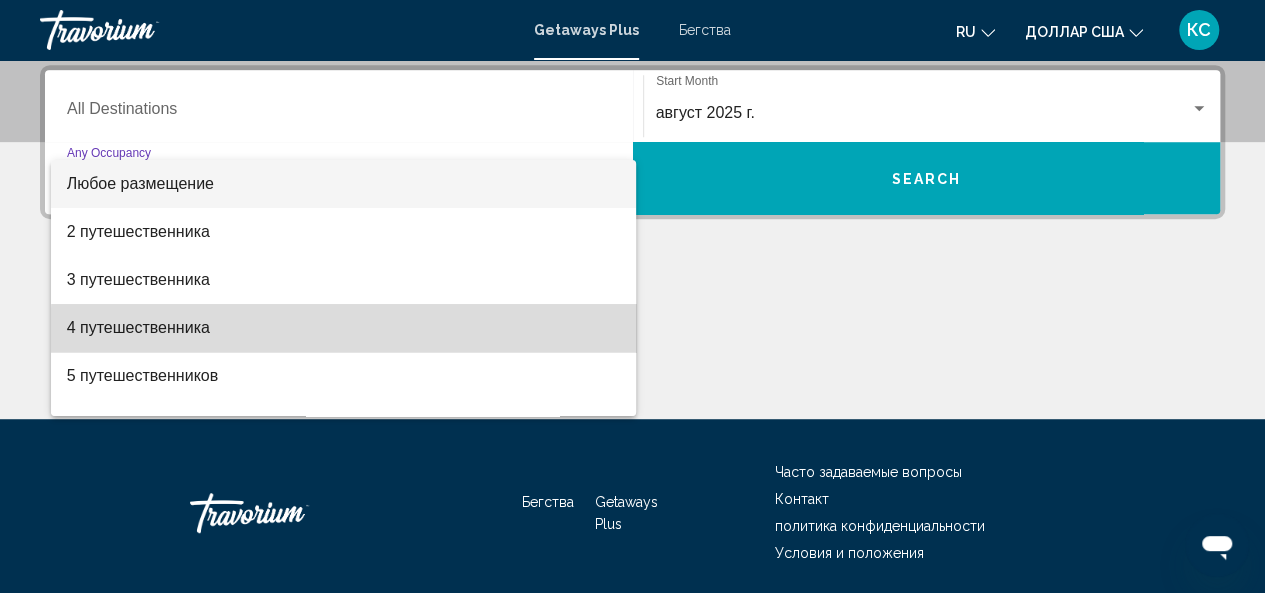 click on "4 путешественника" at bounding box center (344, 328) 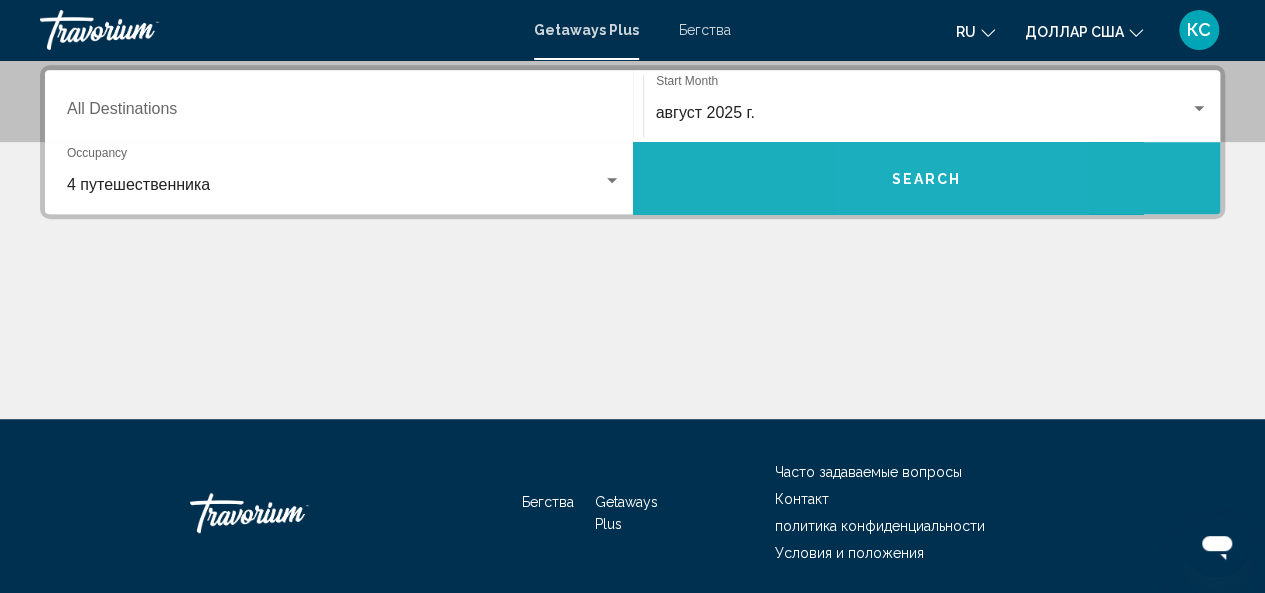 click on "Search" at bounding box center (927, 178) 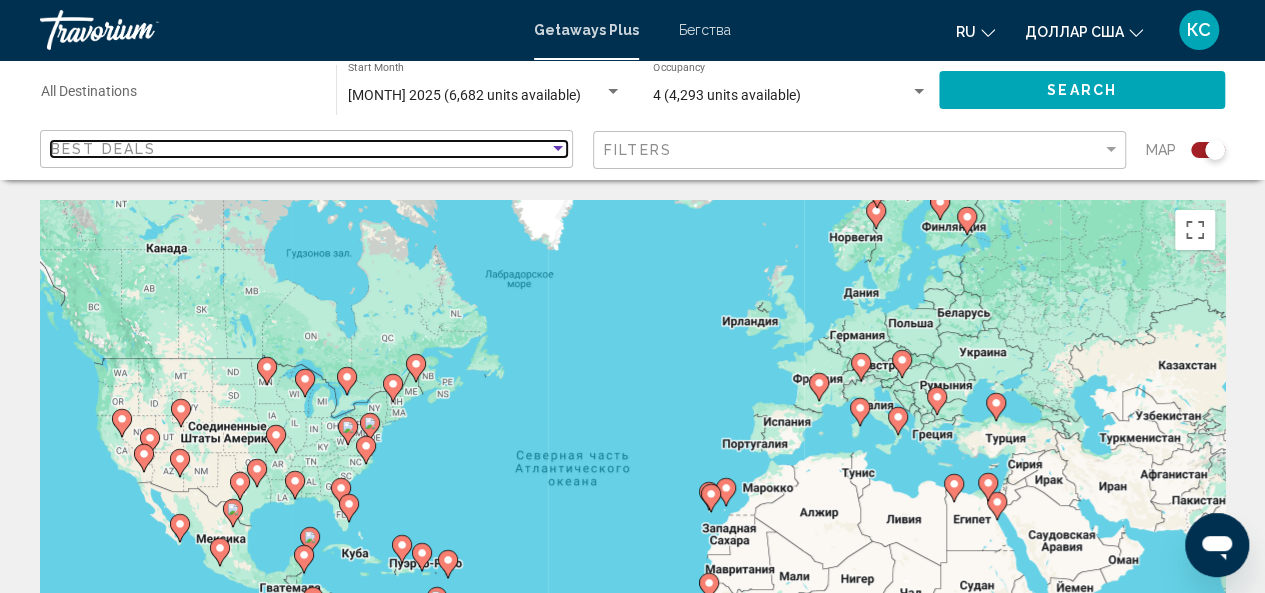 click at bounding box center [558, 149] 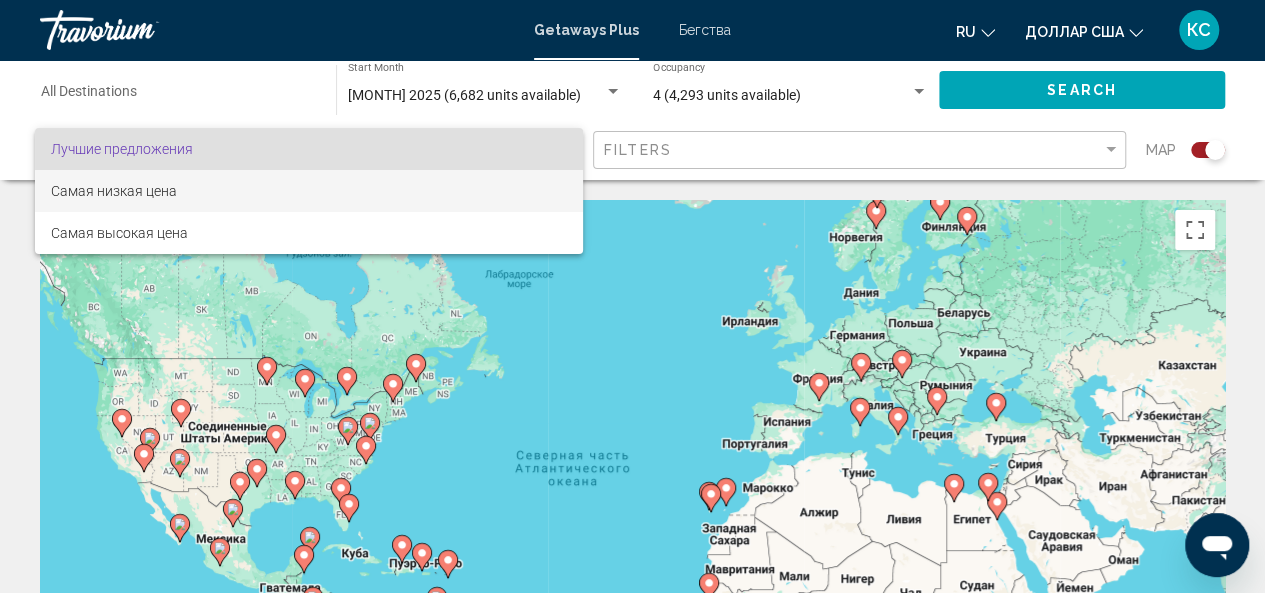 click on "Самая низкая цена" at bounding box center [309, 191] 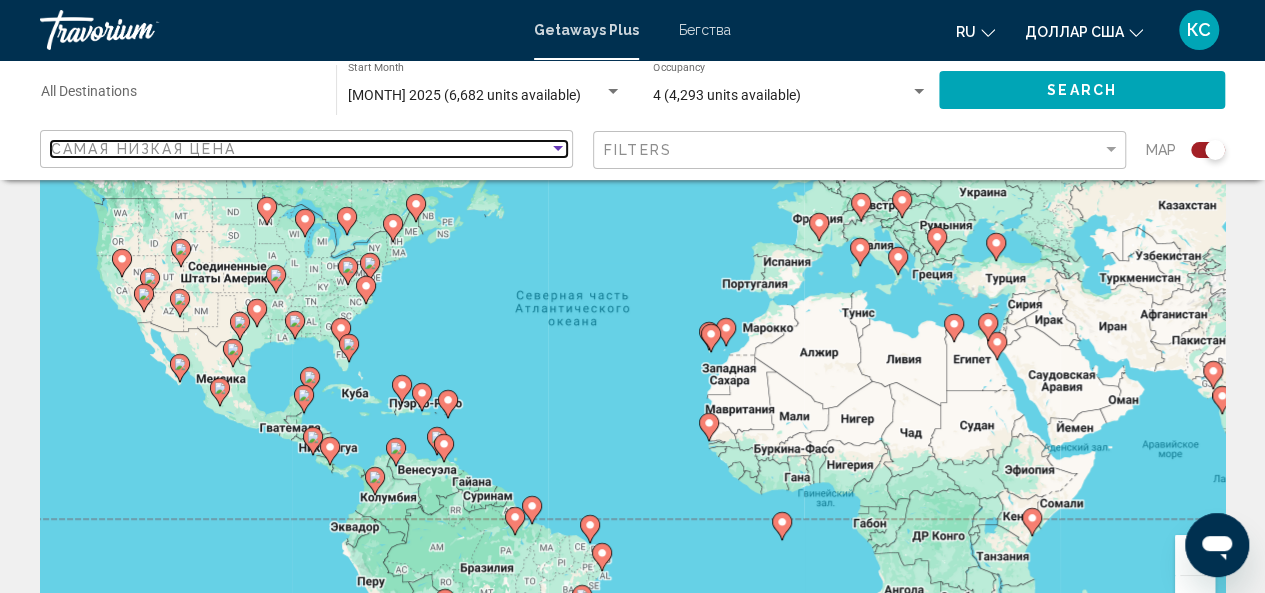 scroll, scrollTop: 200, scrollLeft: 0, axis: vertical 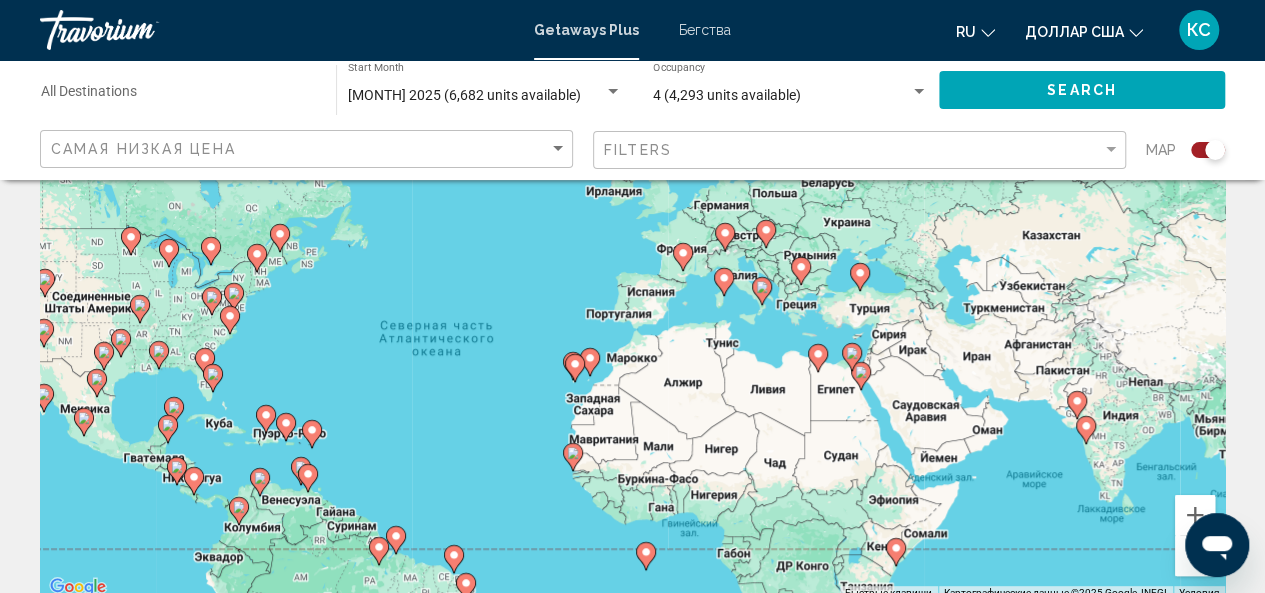 drag, startPoint x: 979, startPoint y: 381, endPoint x: 832, endPoint y: 451, distance: 162.81584 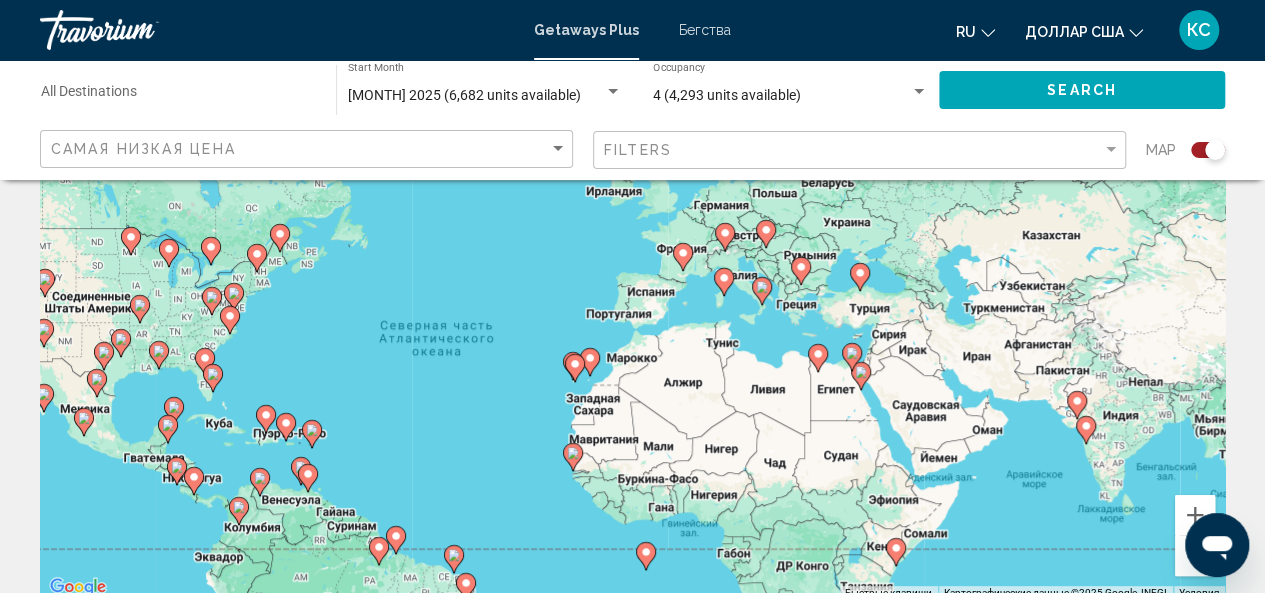 click on "Чтобы активировать перетаскивание с помощью клавиатуры, нажмите Alt + Ввод. После этого перемещайте маркер, используя клавиши со стрелками. Чтобы завершить перетаскивание, нажмите клавишу Ввод. Чтобы отменить действие, нажмите клавишу Esc." at bounding box center [632, 300] 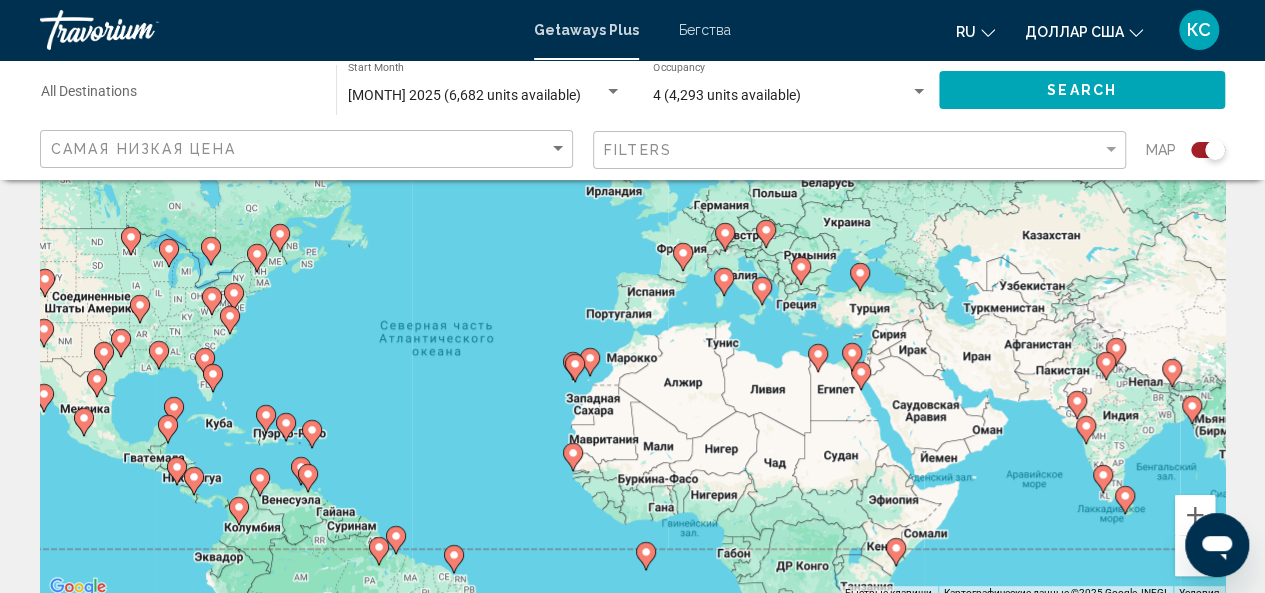 click 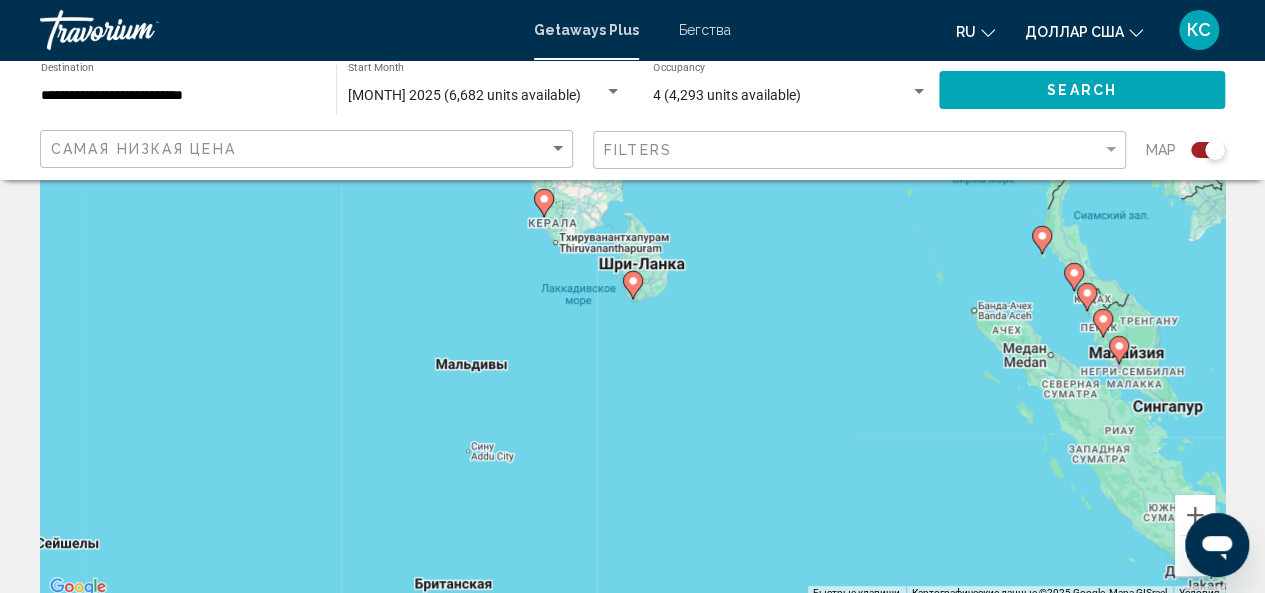 click at bounding box center [1195, 556] 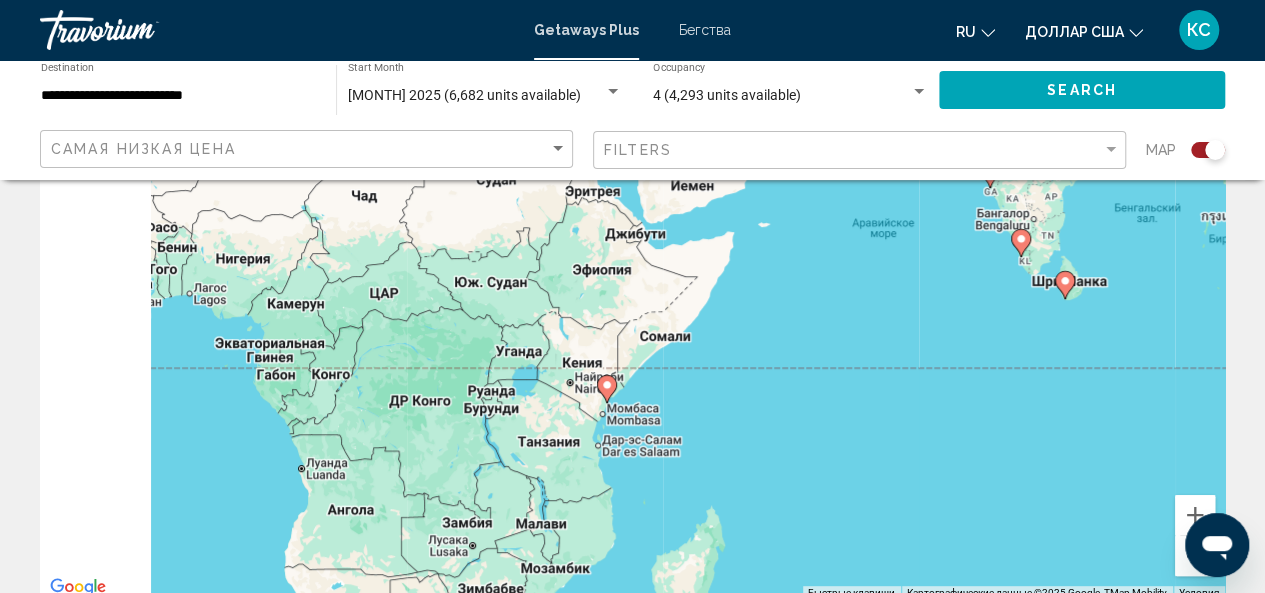 drag, startPoint x: 724, startPoint y: 330, endPoint x: 1167, endPoint y: 333, distance: 443.01016 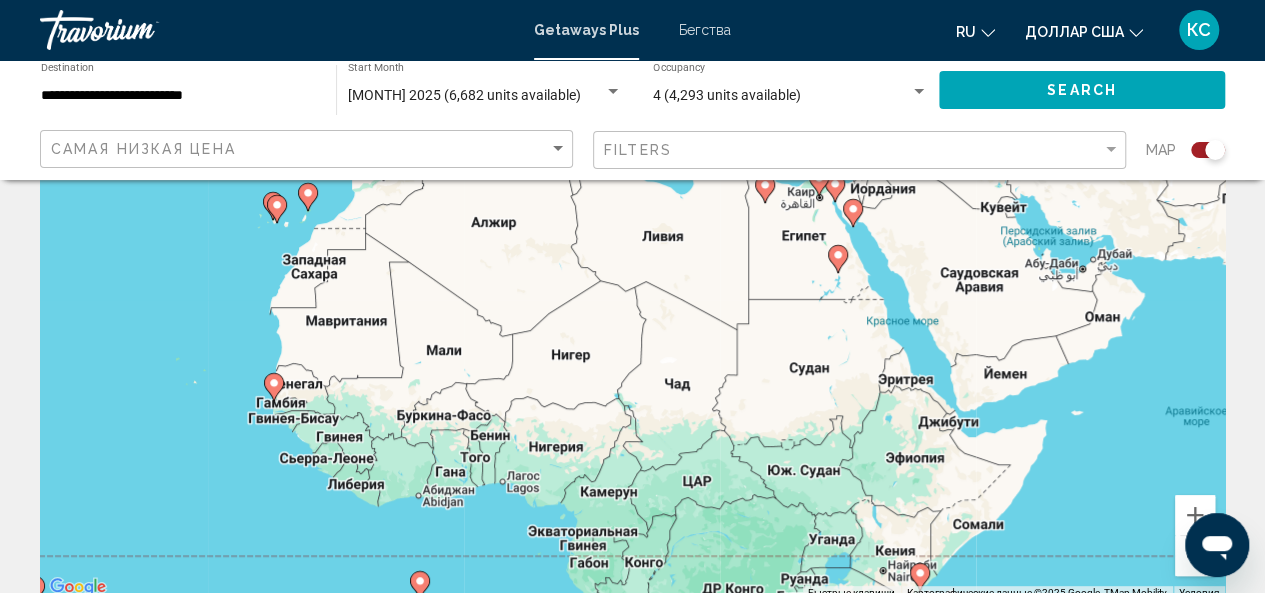 drag, startPoint x: 722, startPoint y: 258, endPoint x: 1032, endPoint y: 458, distance: 368.91733 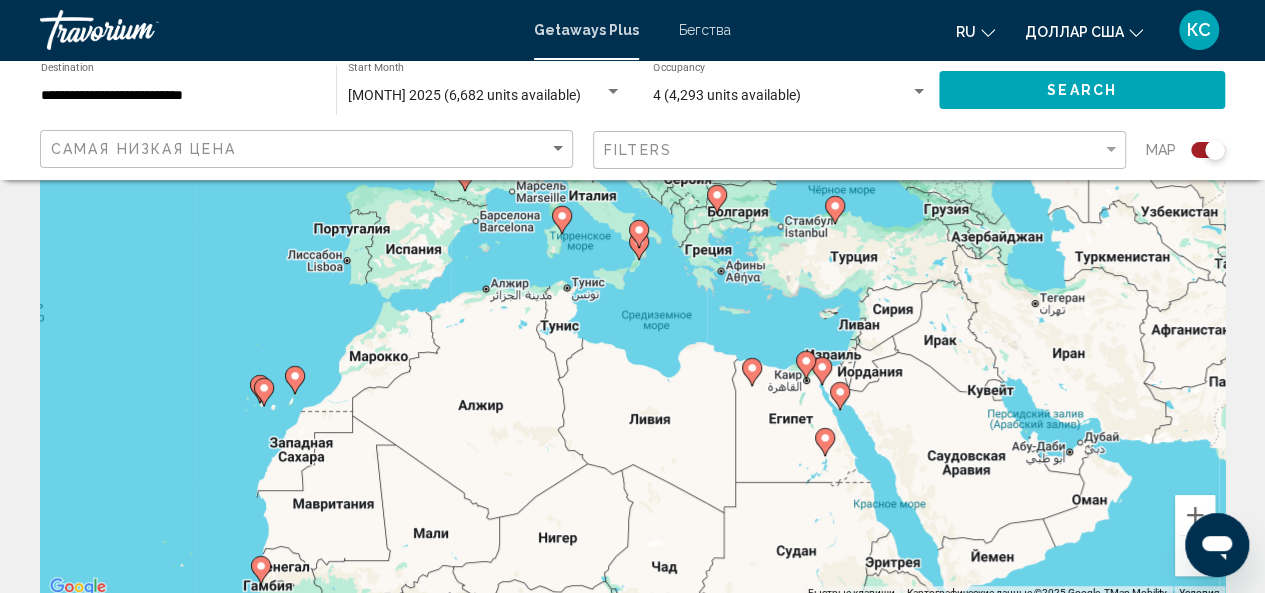 drag, startPoint x: 789, startPoint y: 339, endPoint x: 770, endPoint y: 521, distance: 182.98907 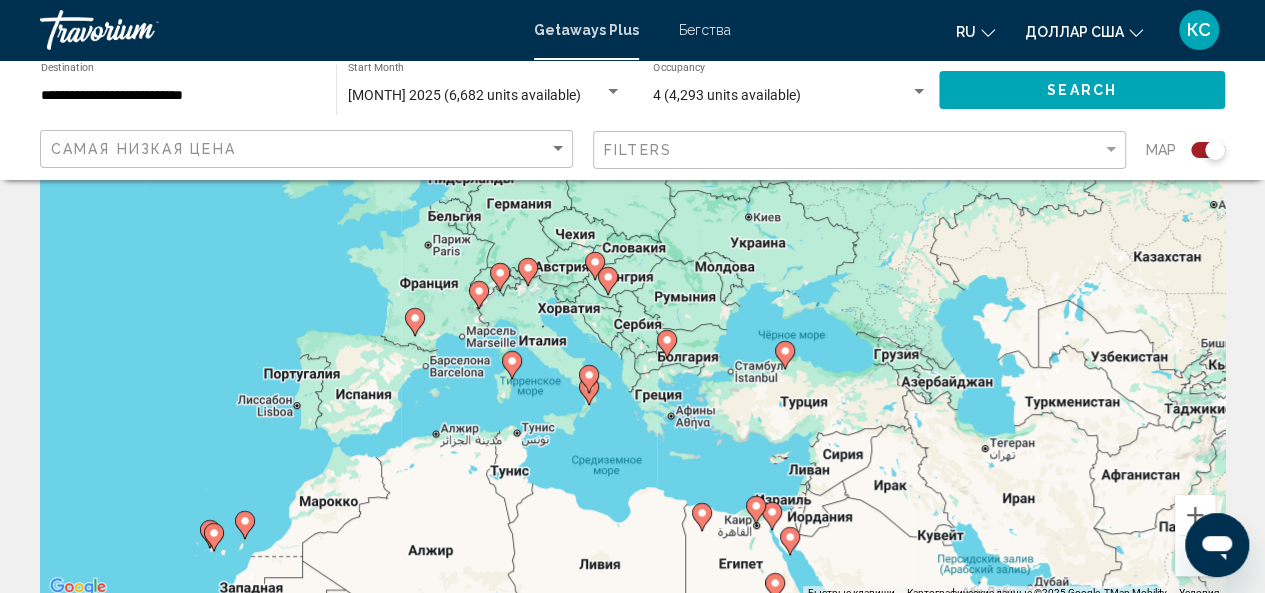 drag, startPoint x: 860, startPoint y: 336, endPoint x: 810, endPoint y: 482, distance: 154.32434 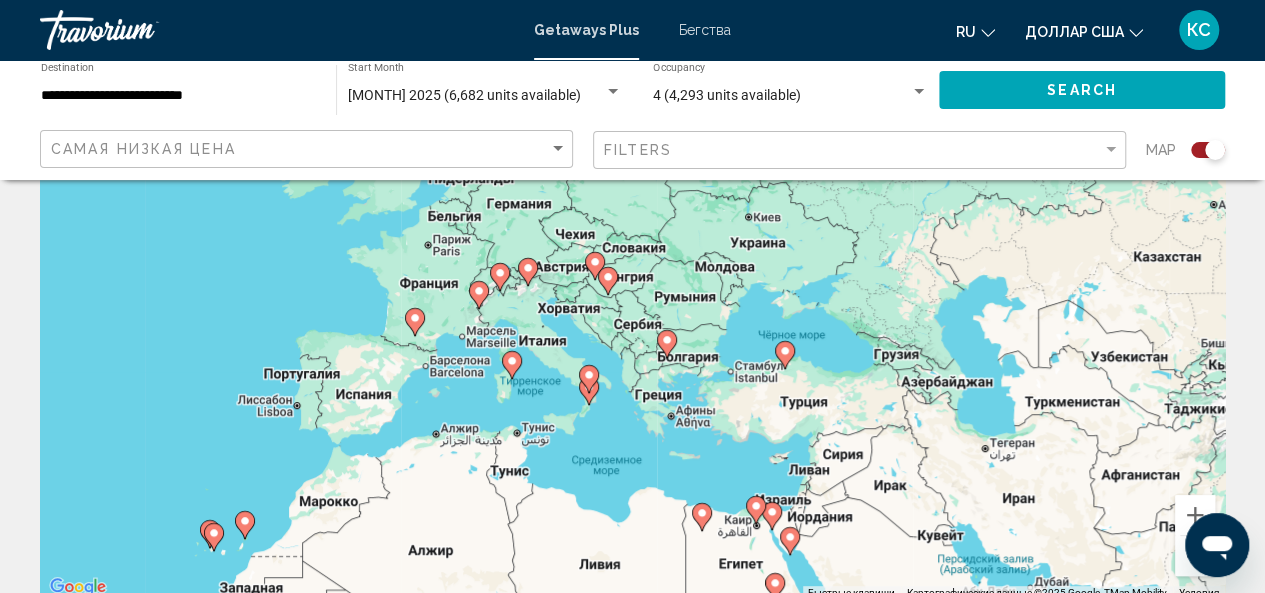 click 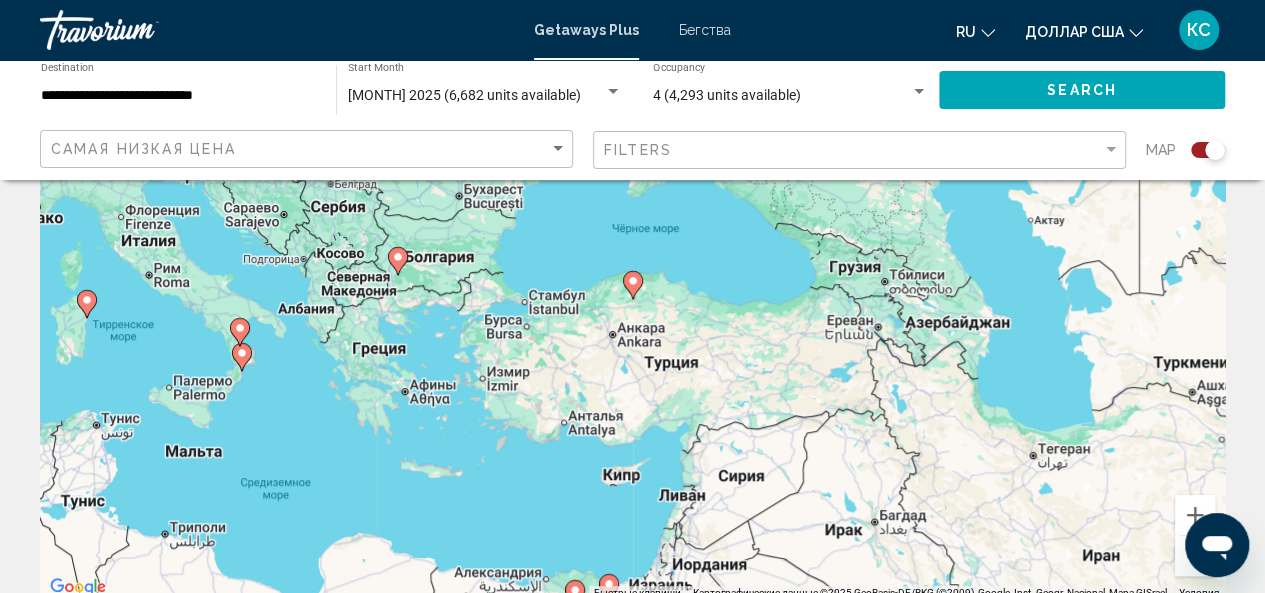 click 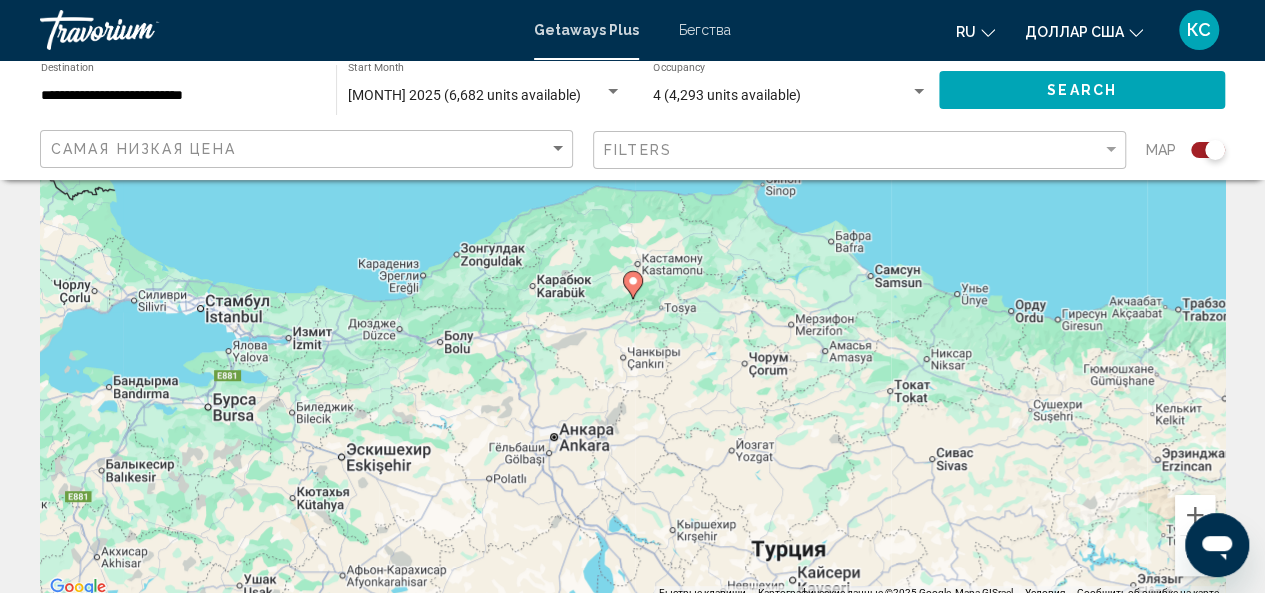 click at bounding box center [1195, 556] 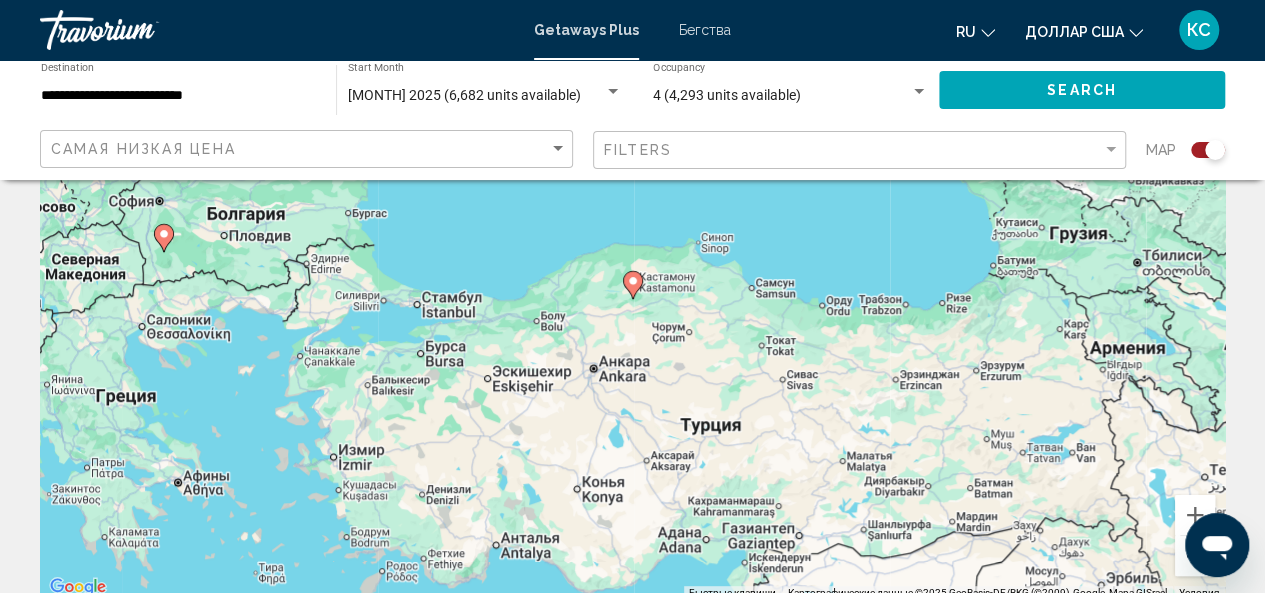 click at bounding box center [1195, 556] 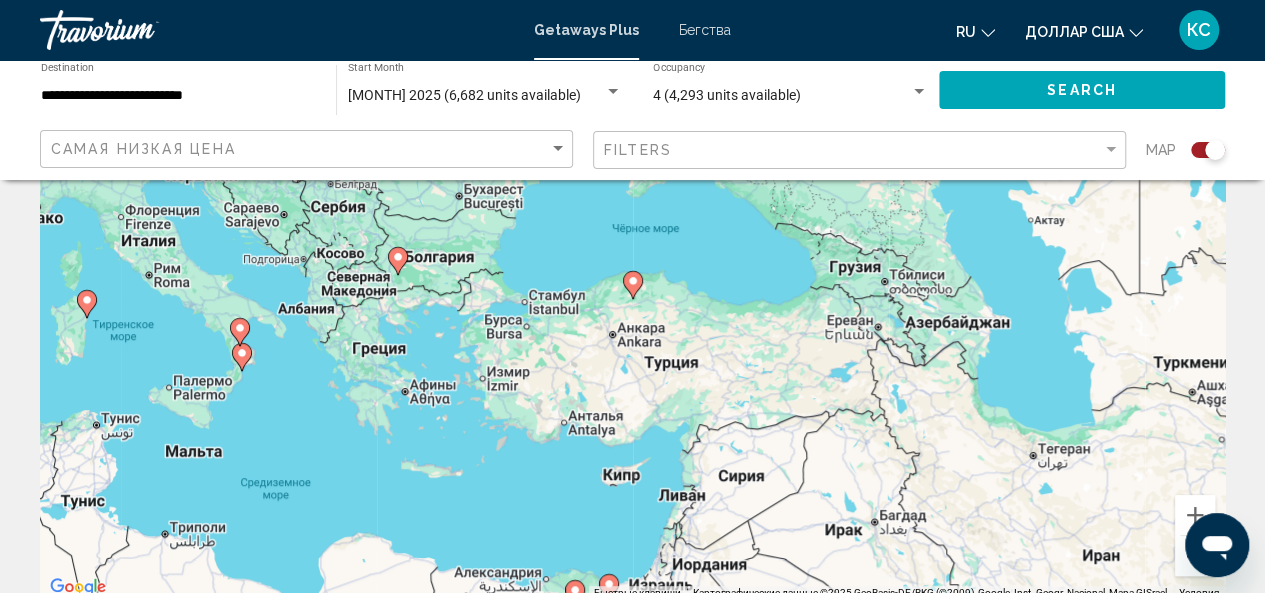 click at bounding box center (1195, 556) 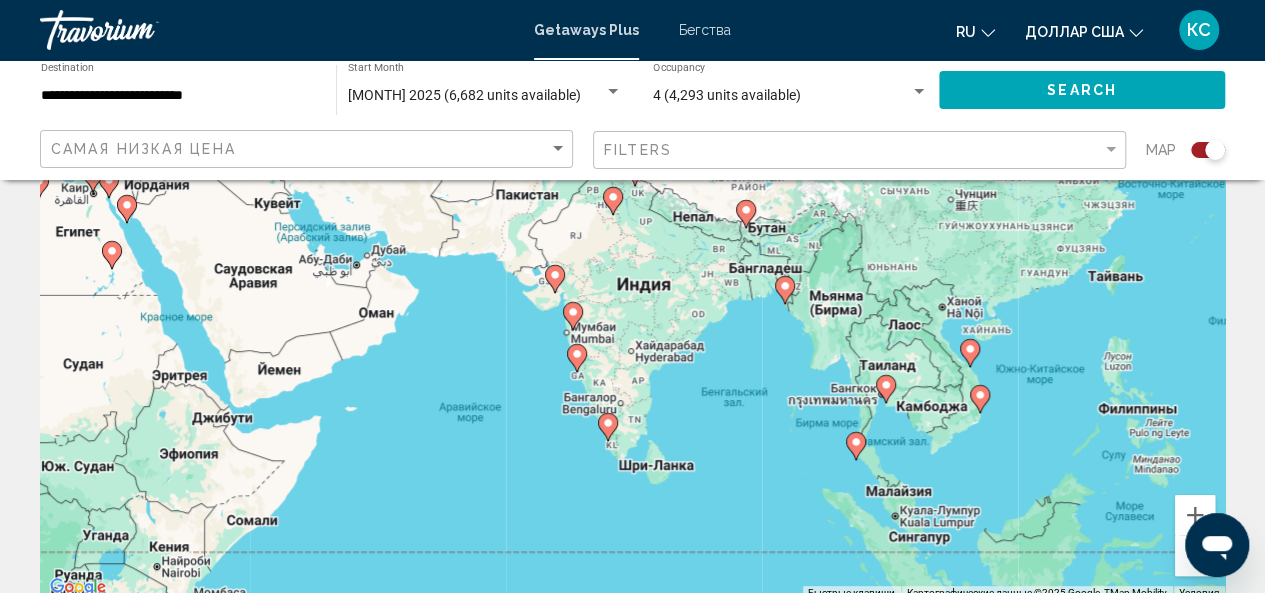 drag, startPoint x: 1073, startPoint y: 484, endPoint x: 559, endPoint y: 221, distance: 577.3777 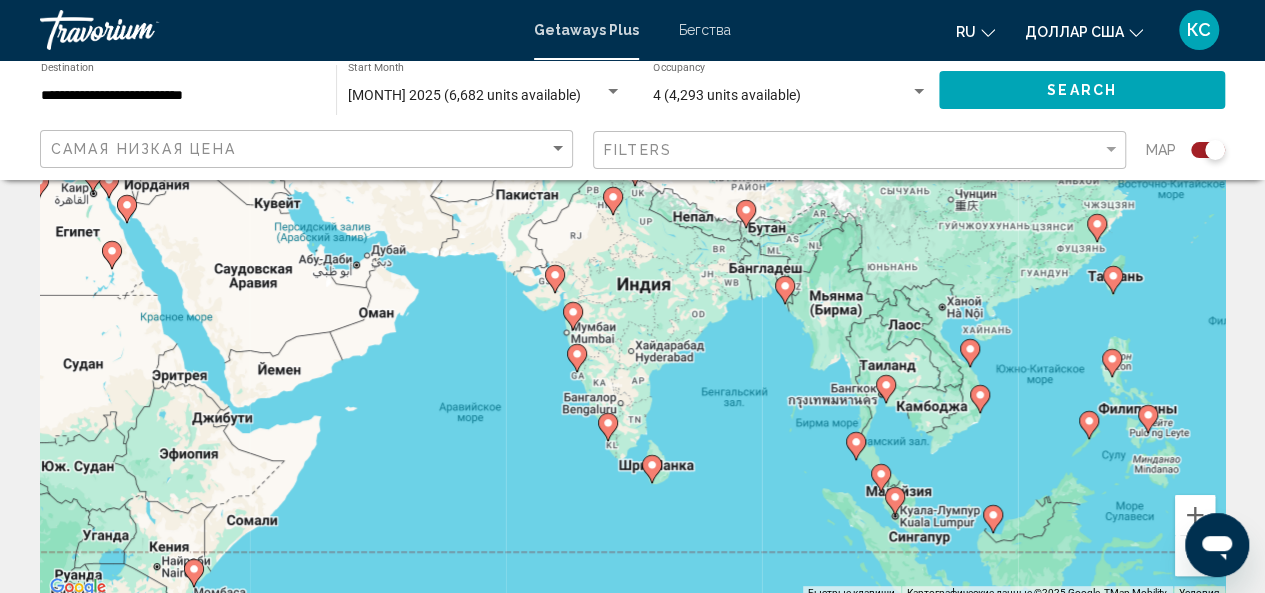 click 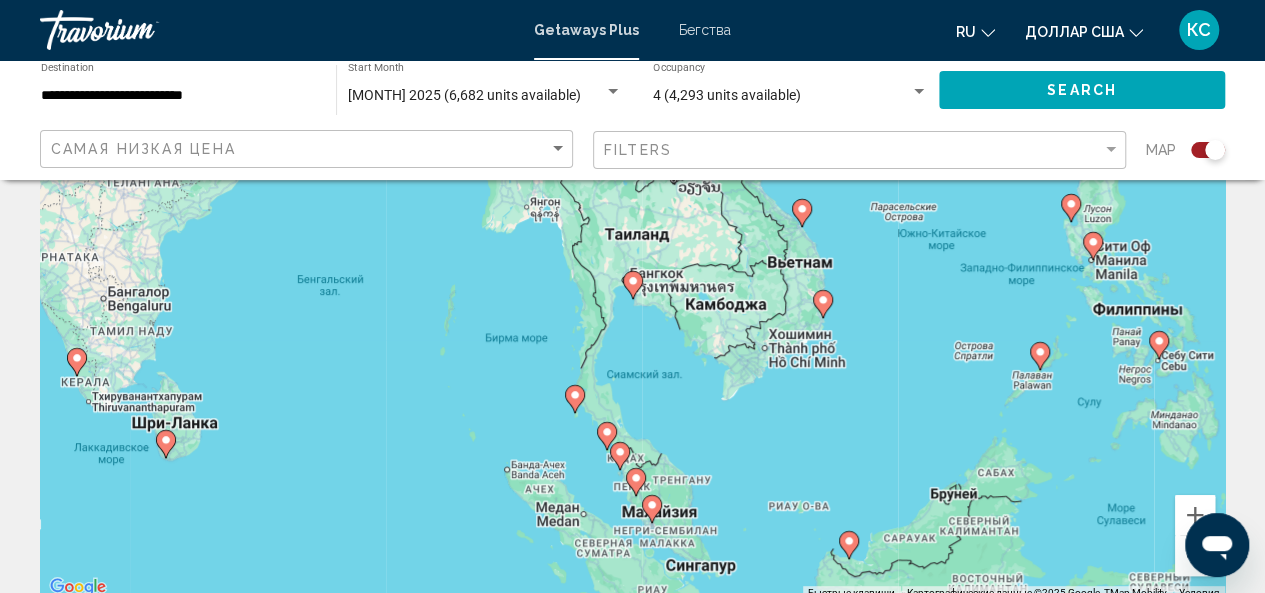 click 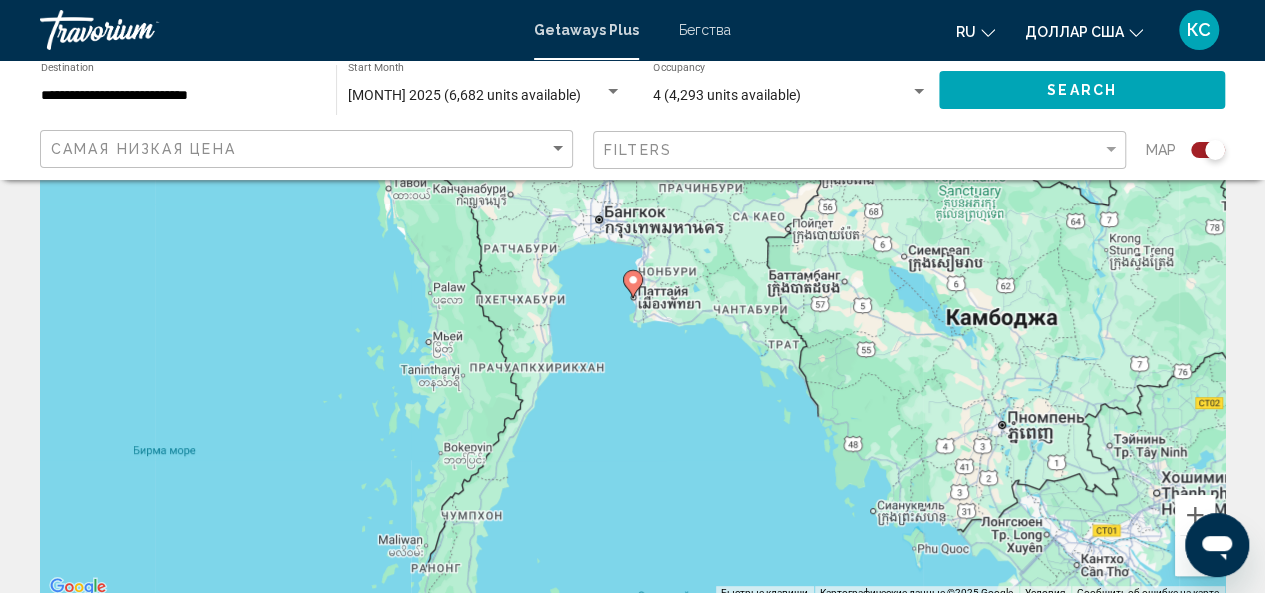click 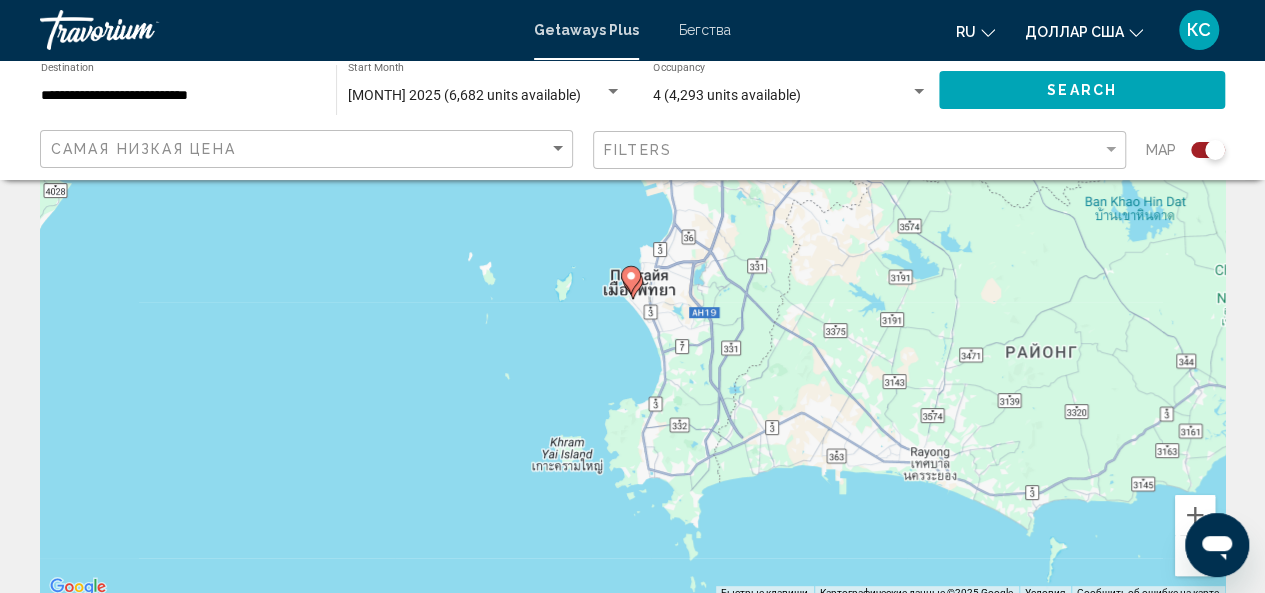 click 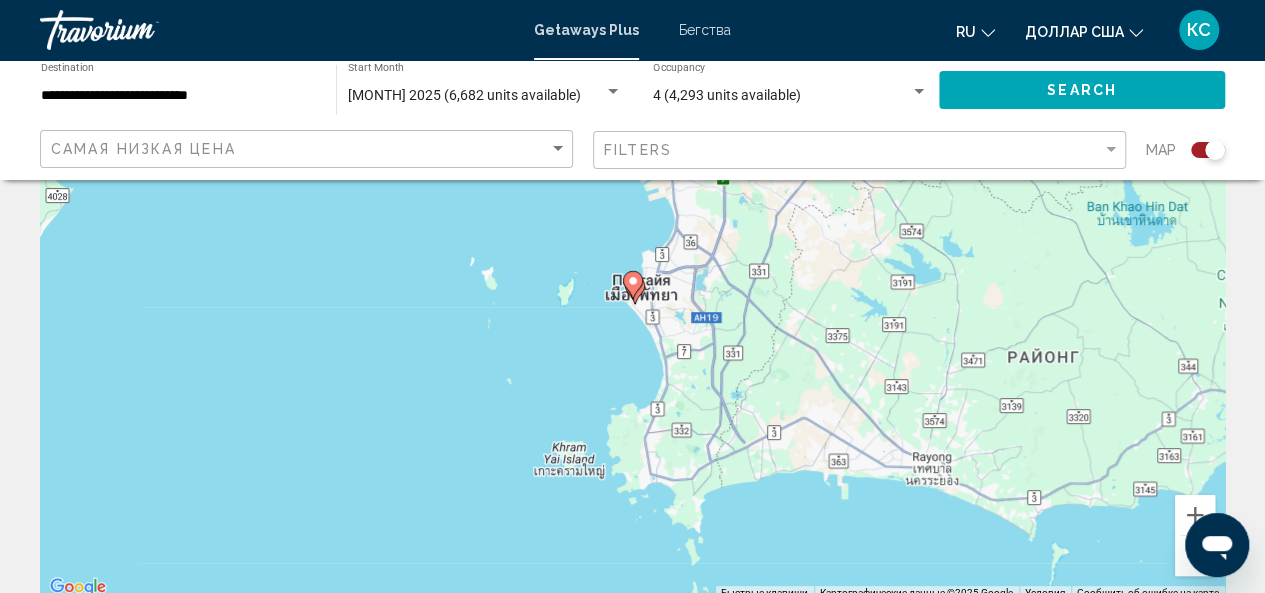click 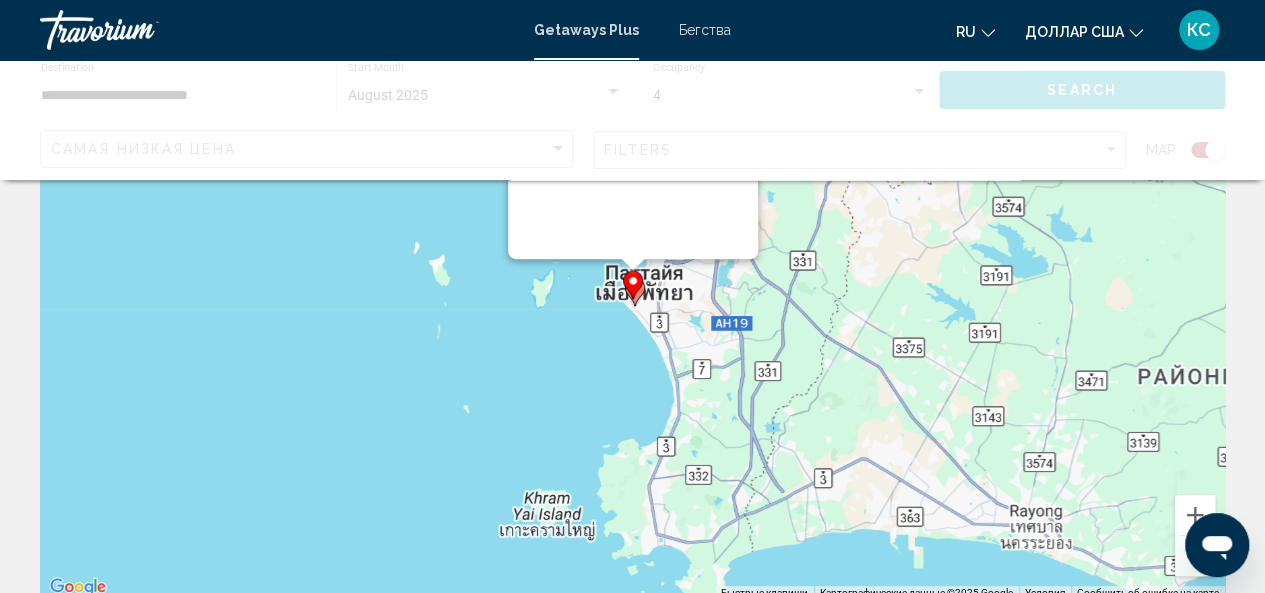 scroll, scrollTop: 0, scrollLeft: 0, axis: both 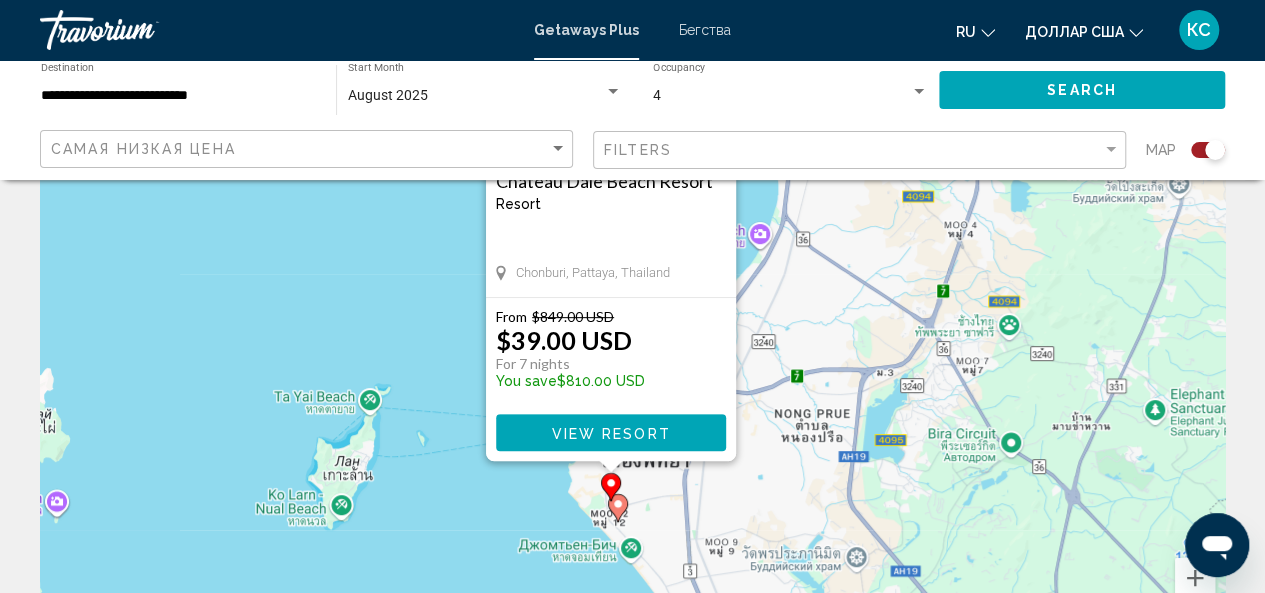 drag, startPoint x: 1135, startPoint y: 395, endPoint x: 1110, endPoint y: 258, distance: 139.26234 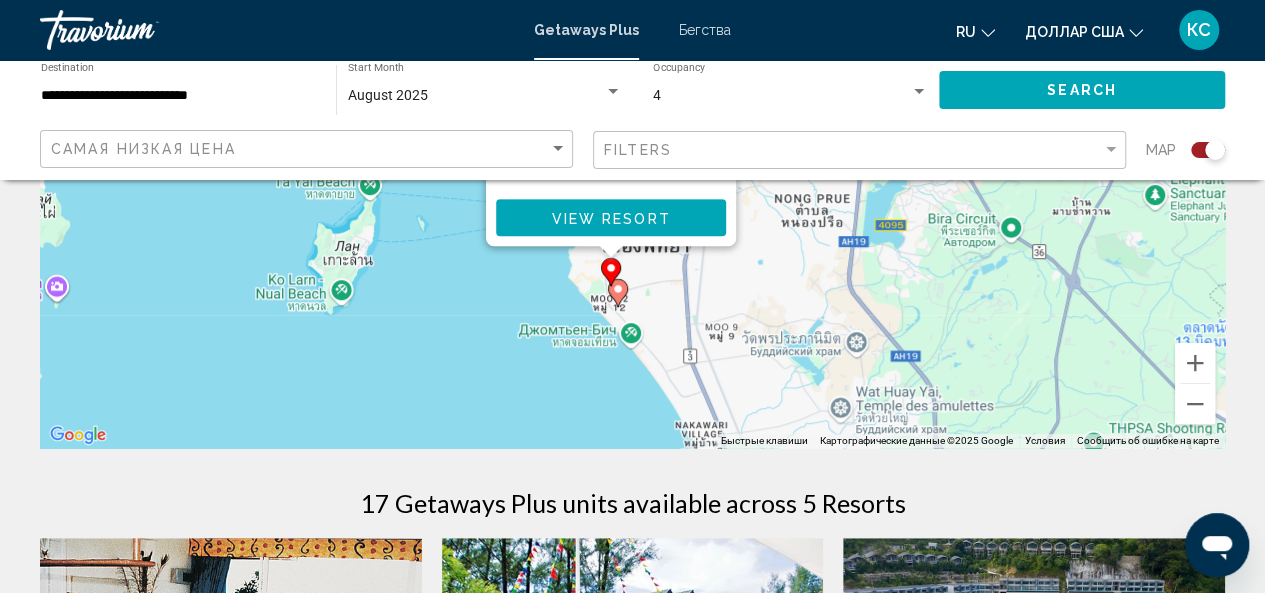 scroll, scrollTop: 377, scrollLeft: 0, axis: vertical 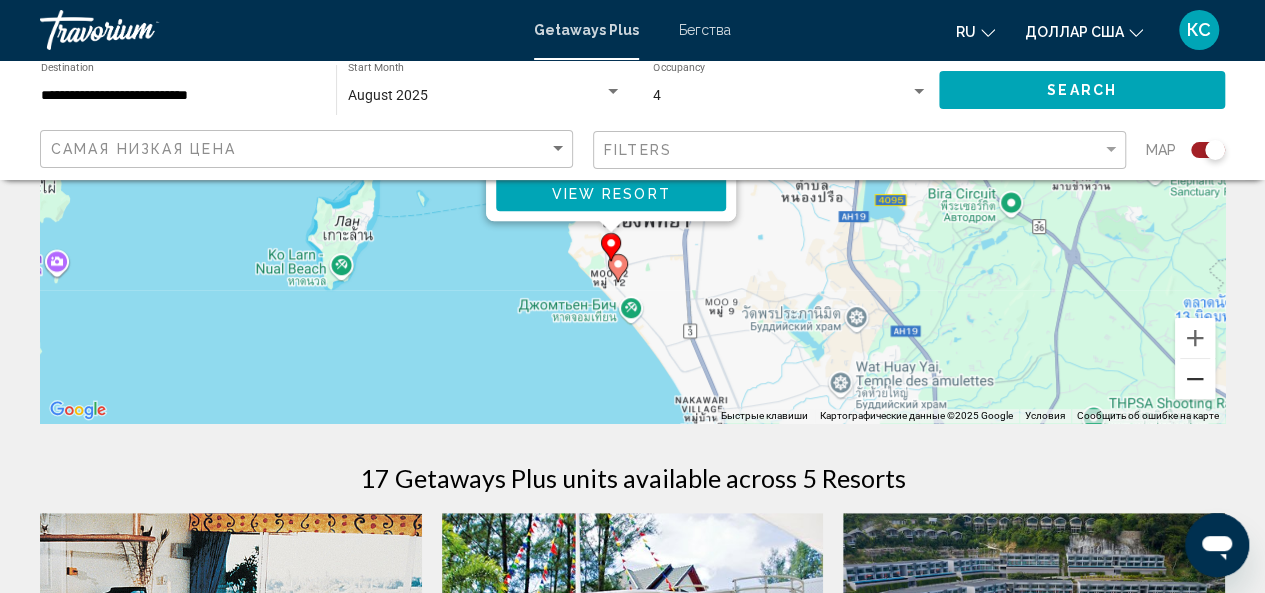 click at bounding box center (1195, 379) 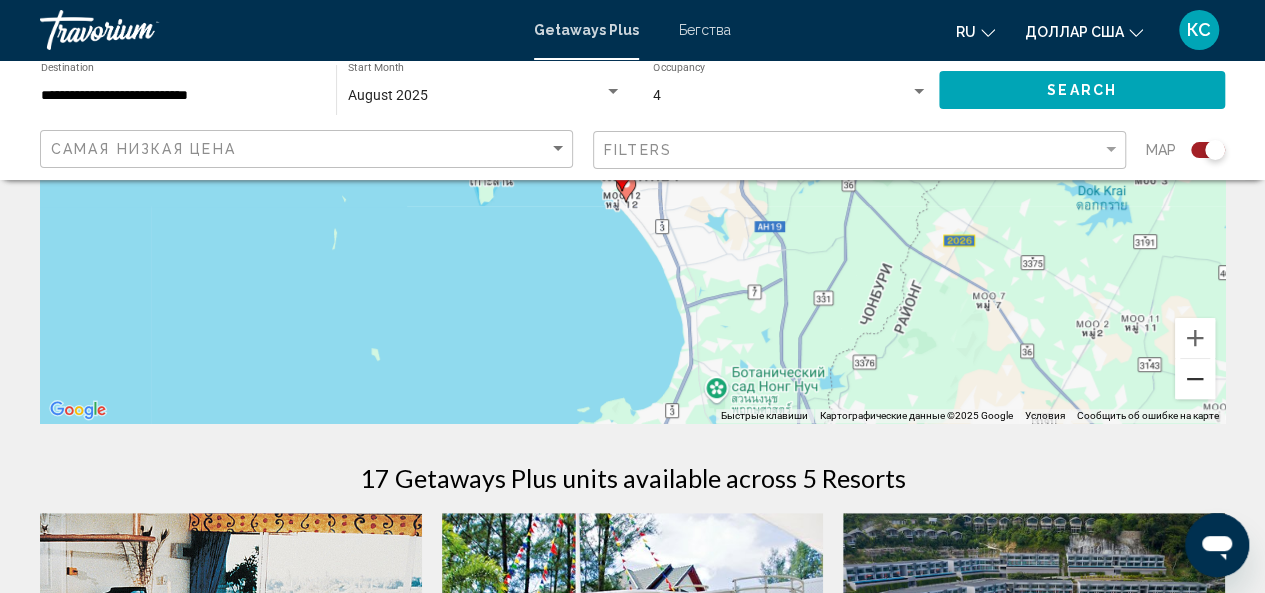 click at bounding box center [1195, 379] 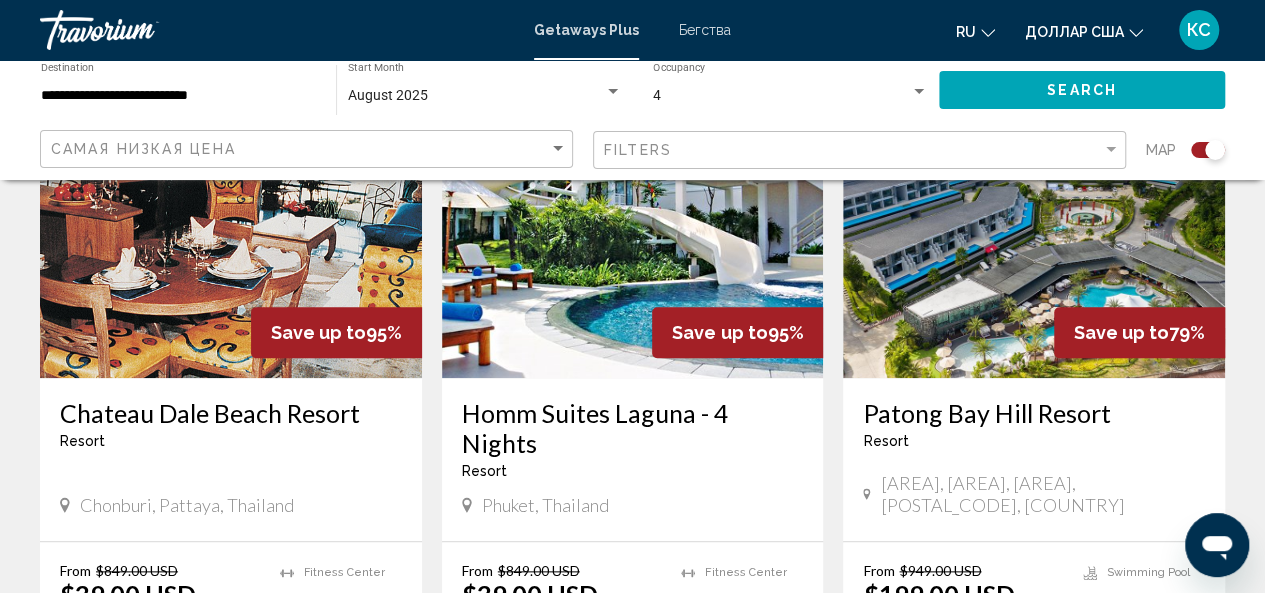 scroll, scrollTop: 838, scrollLeft: 0, axis: vertical 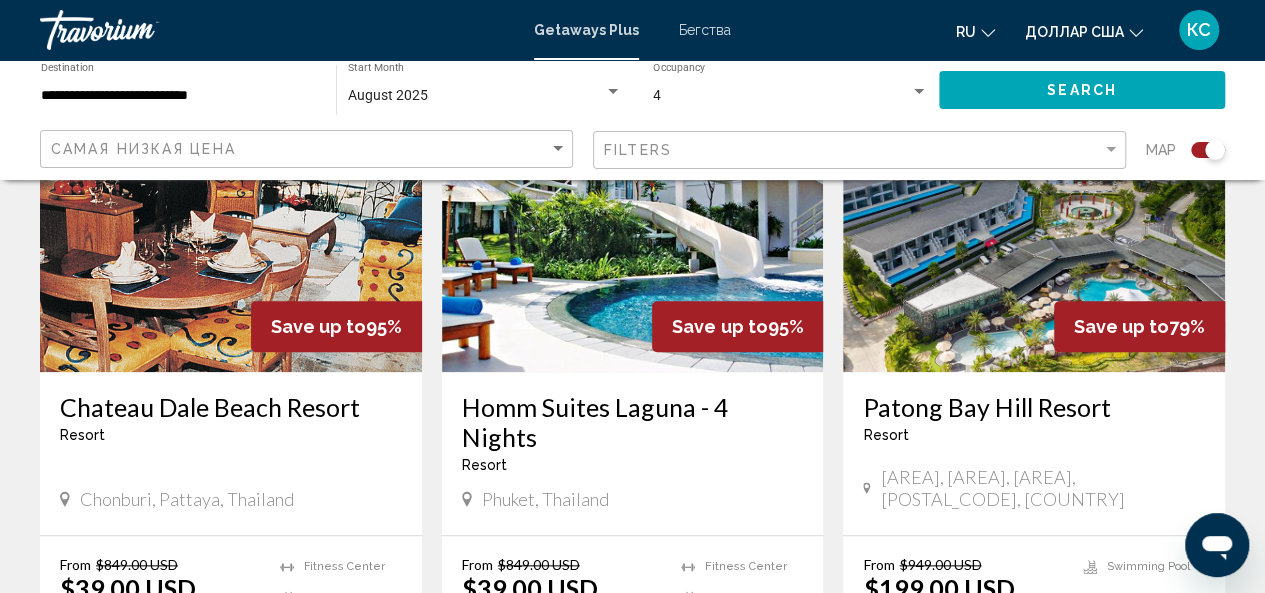 click on "Patong Bay Hill Resort" at bounding box center [1034, 407] 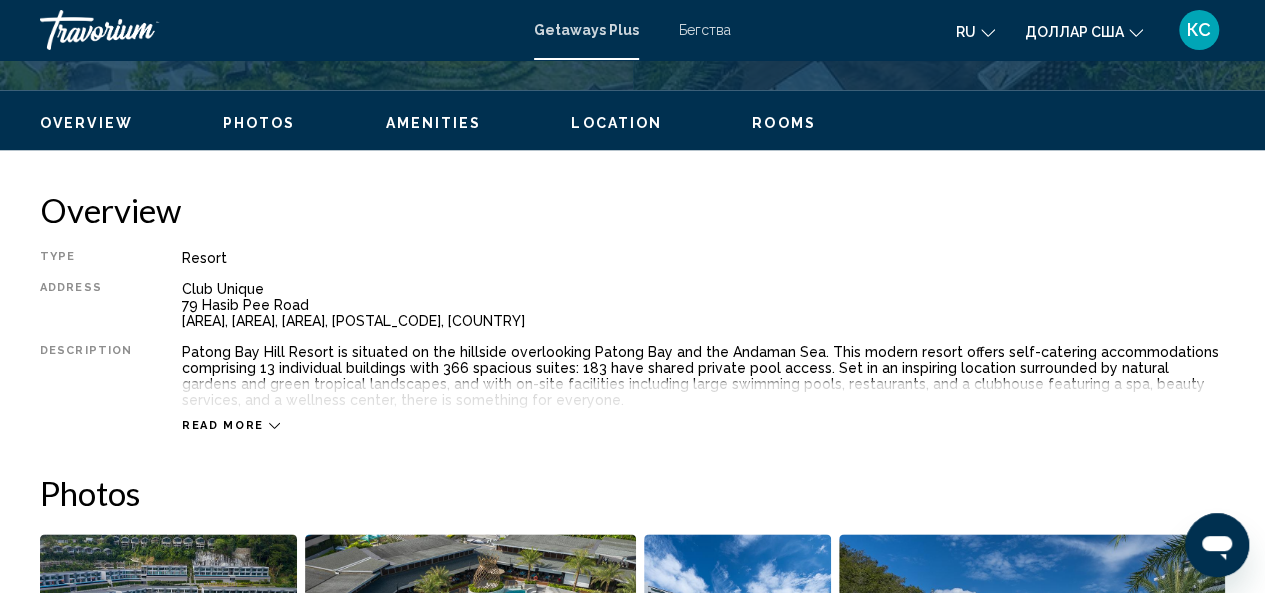 scroll, scrollTop: 932, scrollLeft: 0, axis: vertical 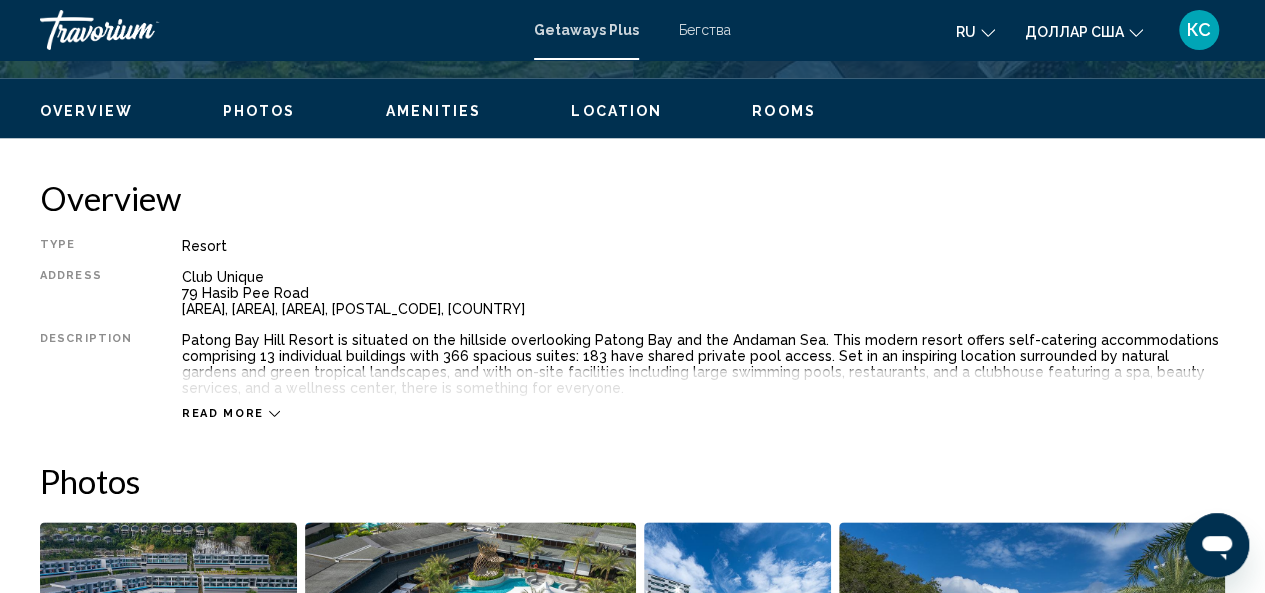 click on "ru" 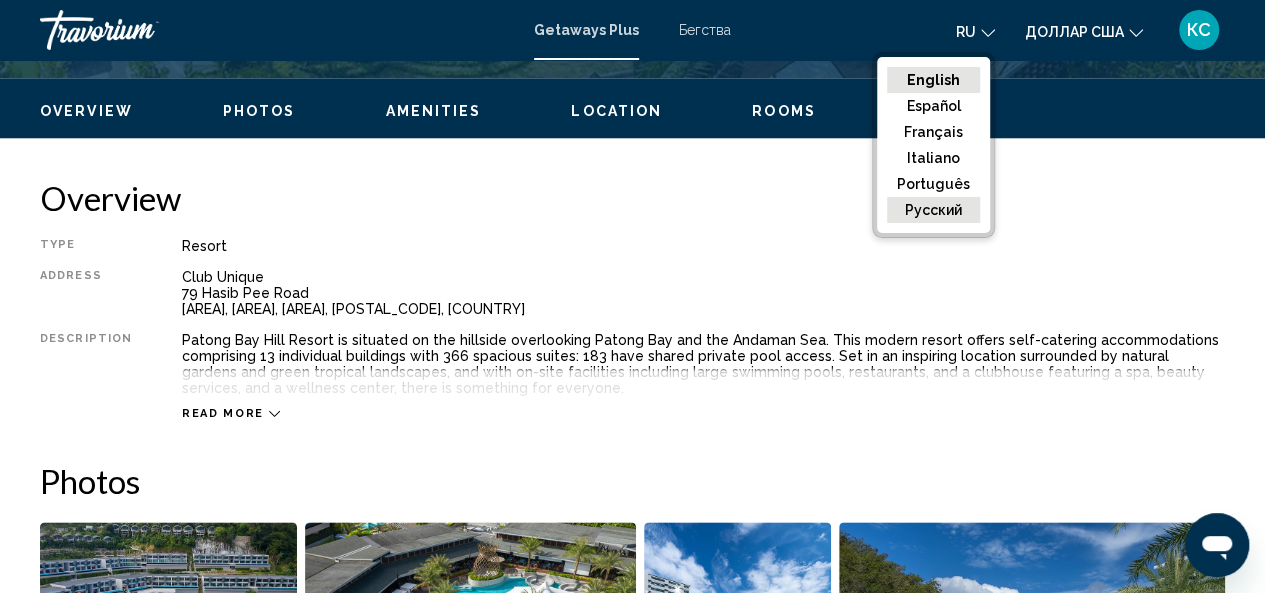 click on "русский" 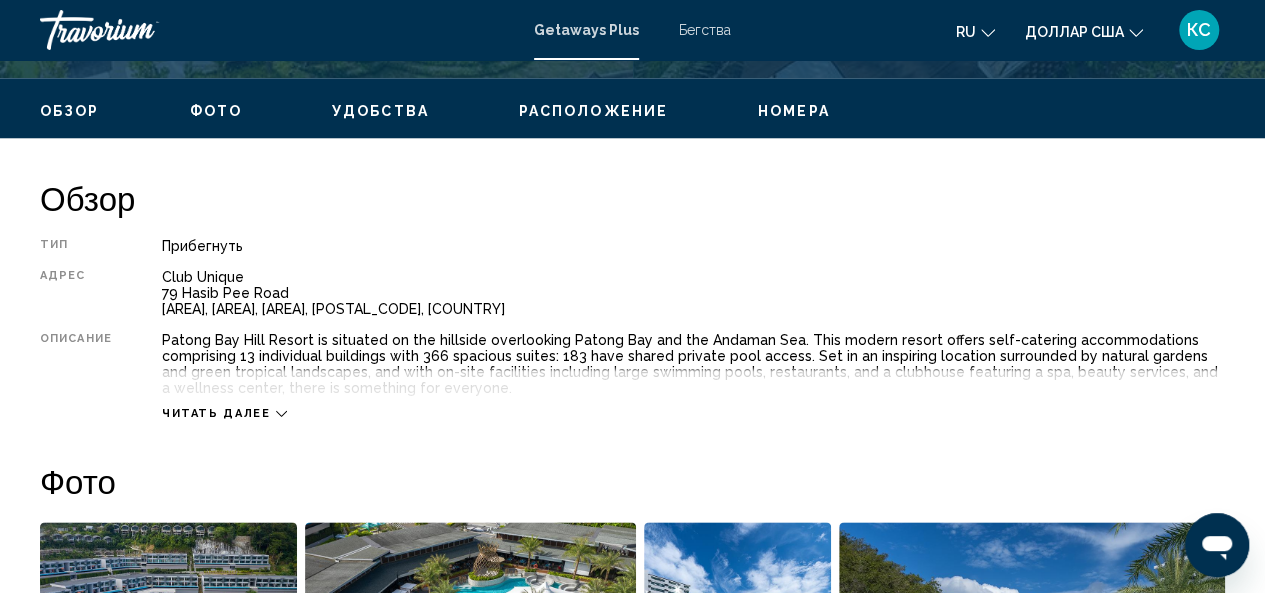 click on "Читать далее" at bounding box center (216, 413) 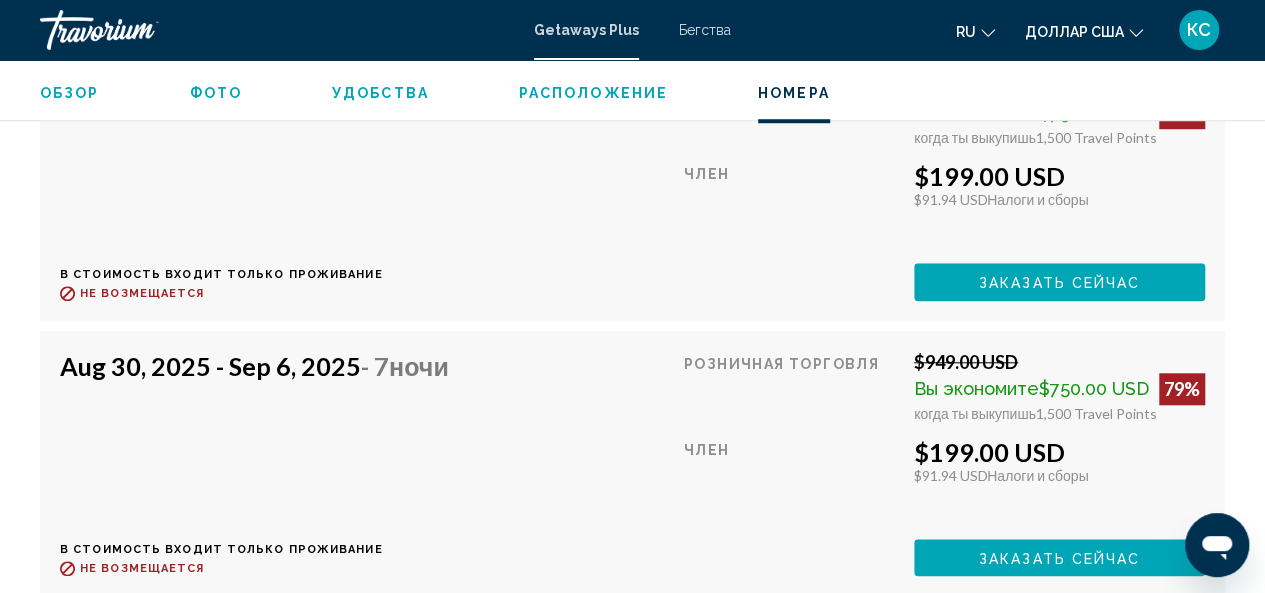 scroll, scrollTop: 4525, scrollLeft: 0, axis: vertical 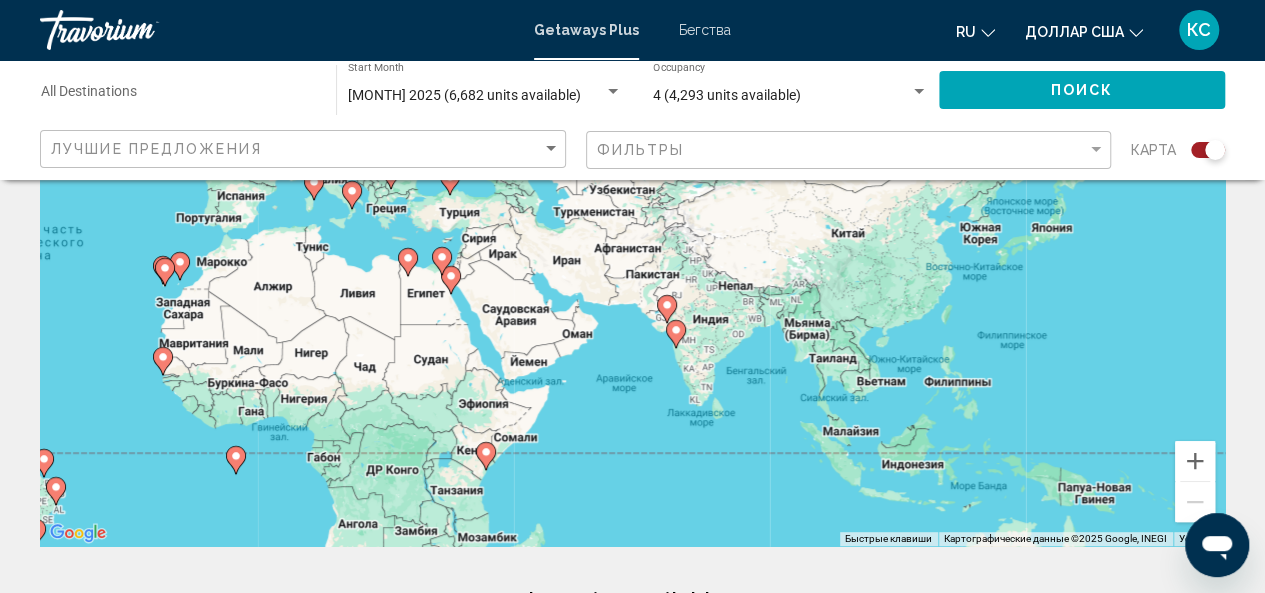 drag, startPoint x: 944, startPoint y: 375, endPoint x: 395, endPoint y: 403, distance: 549.71356 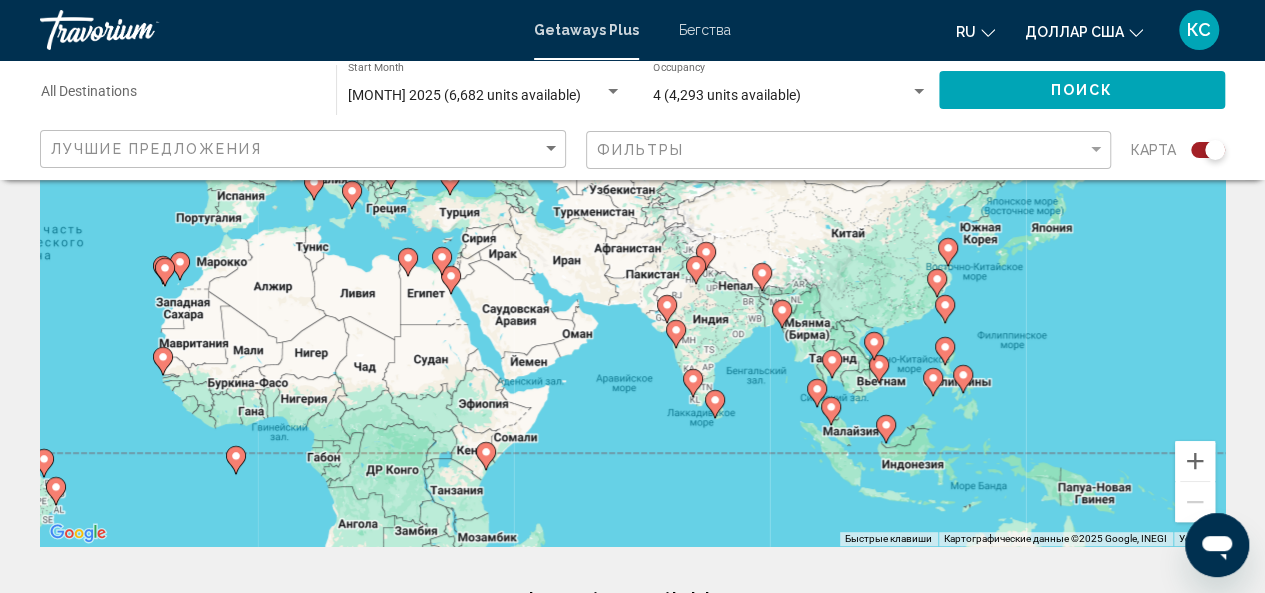 click at bounding box center (451, 280) 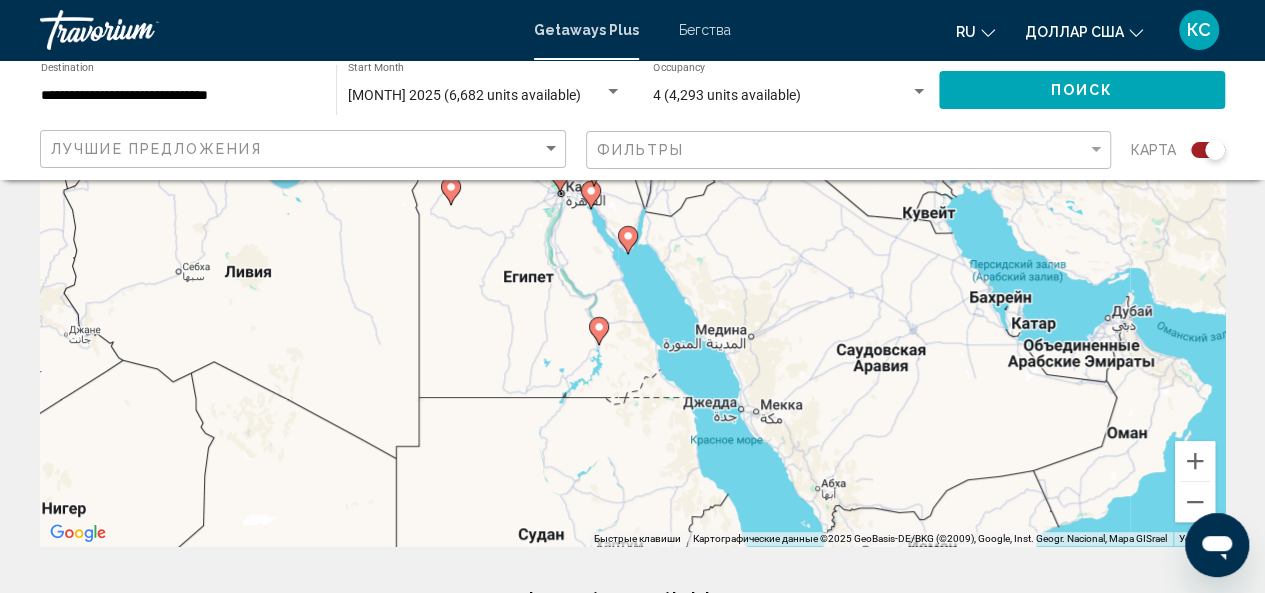 click on "Для навигации используйте клавиши со стрелками.  Чтобы активировать перетаскивание с помощью клавиатуры, нажмите Alt + Ввод. После этого перемещайте маркер, используя клавиши со стрелками. Чтобы завершить перетаскивание, нажмите клавишу Ввод. Чтобы отменить действие, нажмите клавишу Esc." at bounding box center [632, 246] 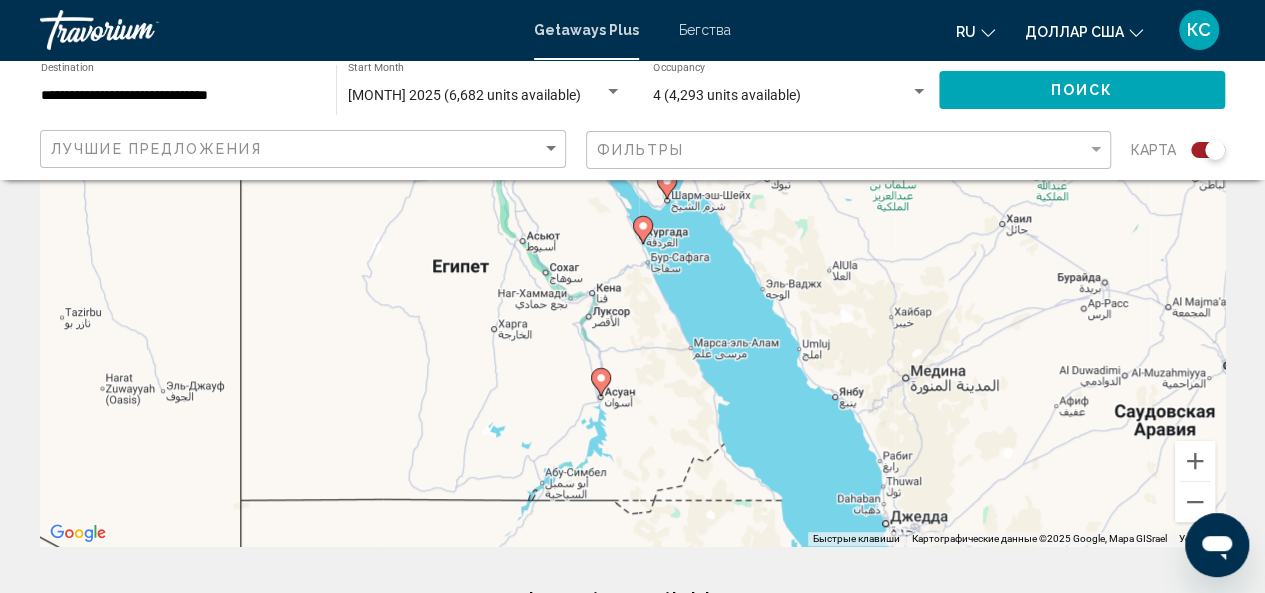 click 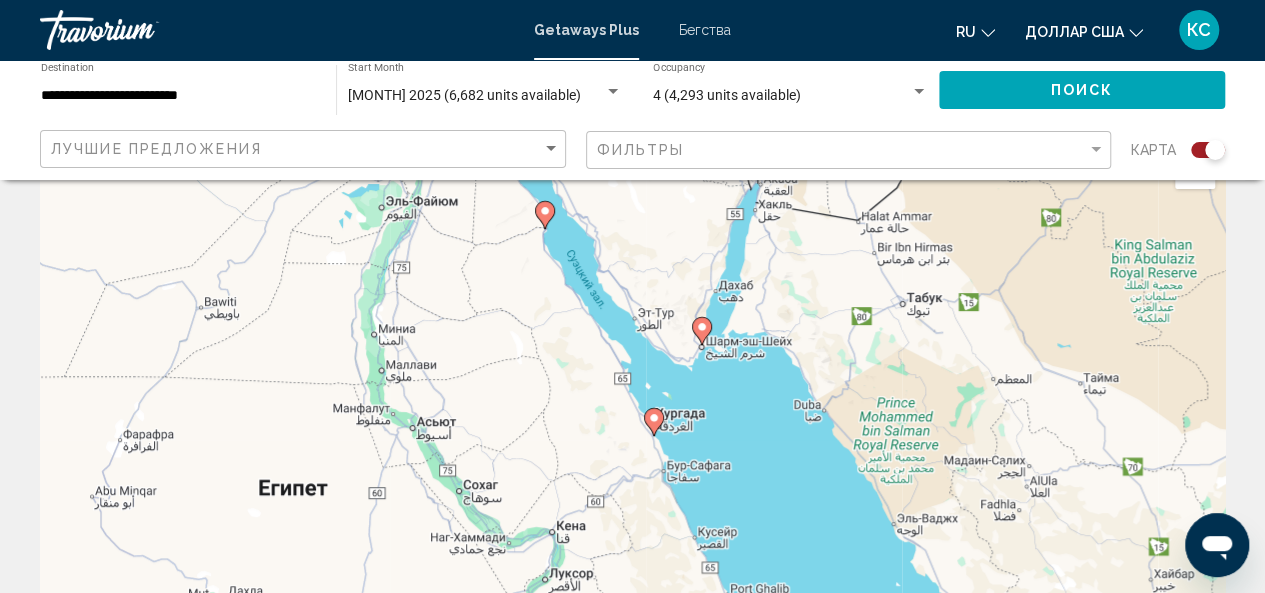 scroll, scrollTop: 54, scrollLeft: 0, axis: vertical 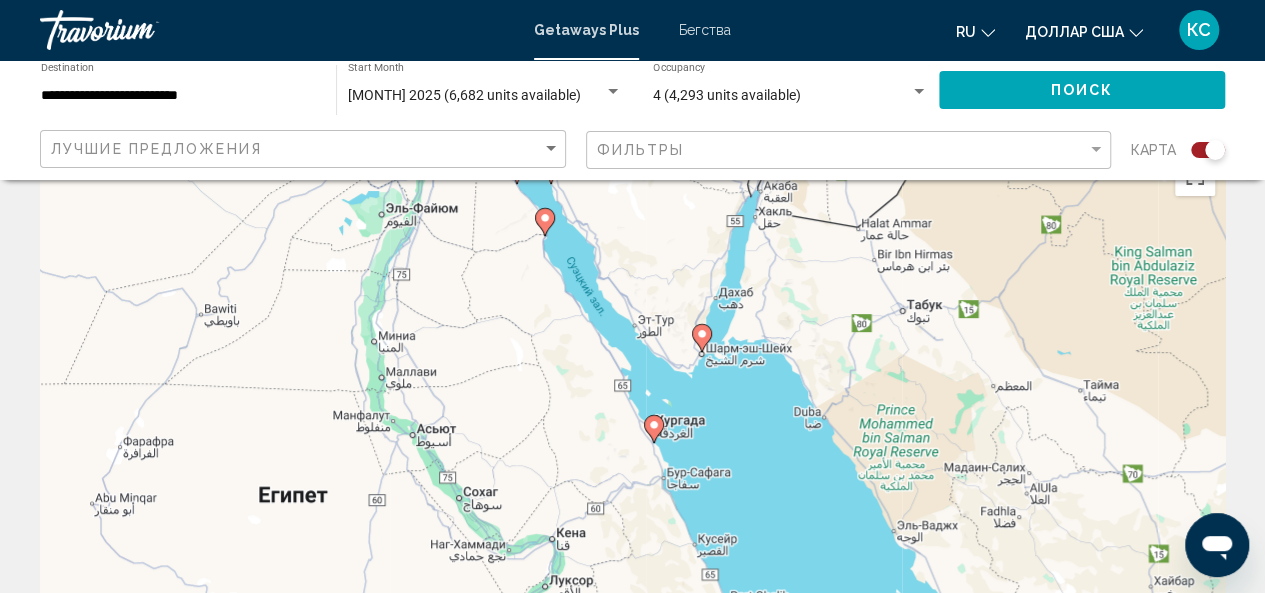 click 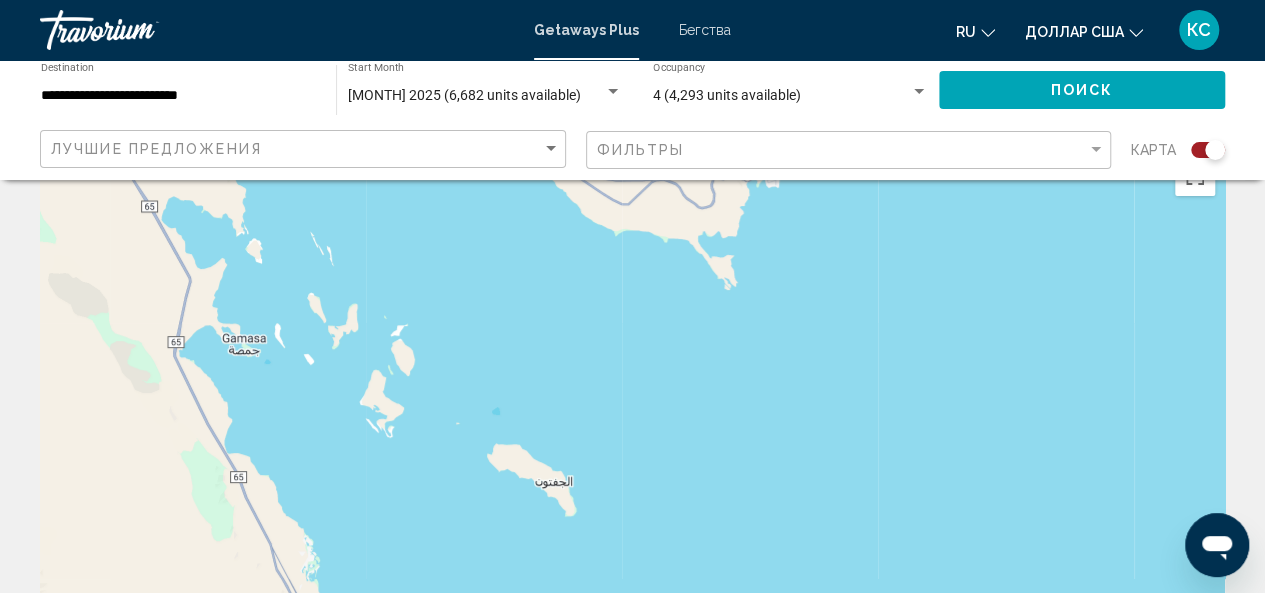 drag, startPoint x: 1144, startPoint y: 252, endPoint x: 774, endPoint y: 632, distance: 530.3772 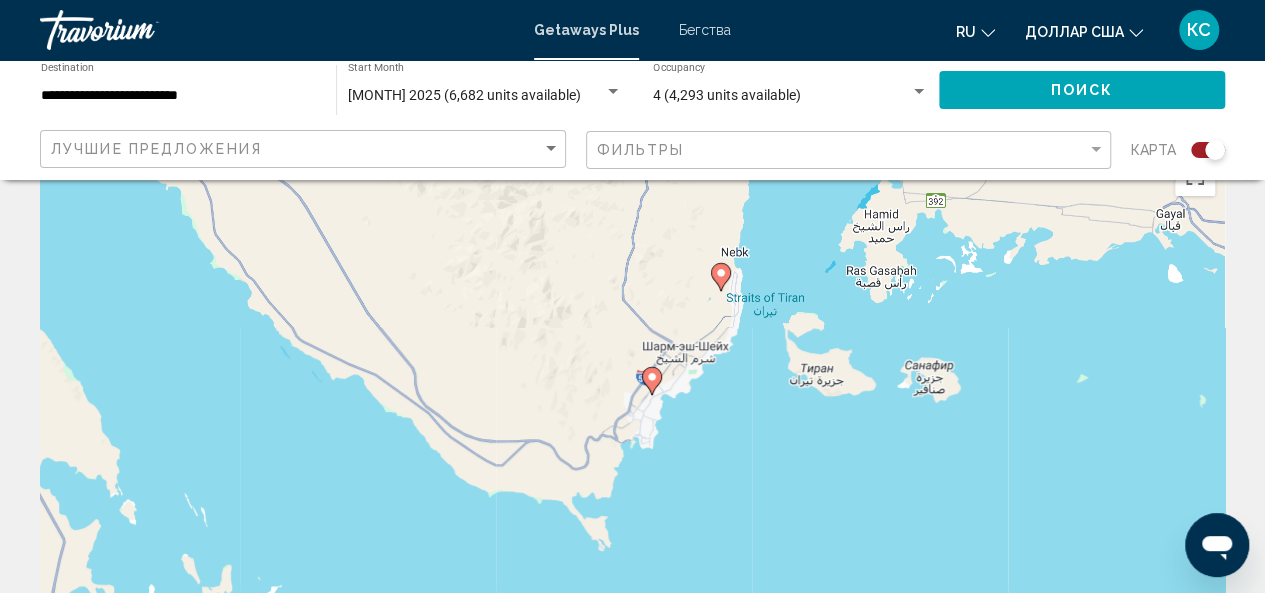 drag, startPoint x: 851, startPoint y: 364, endPoint x: 725, endPoint y: 632, distance: 296.14185 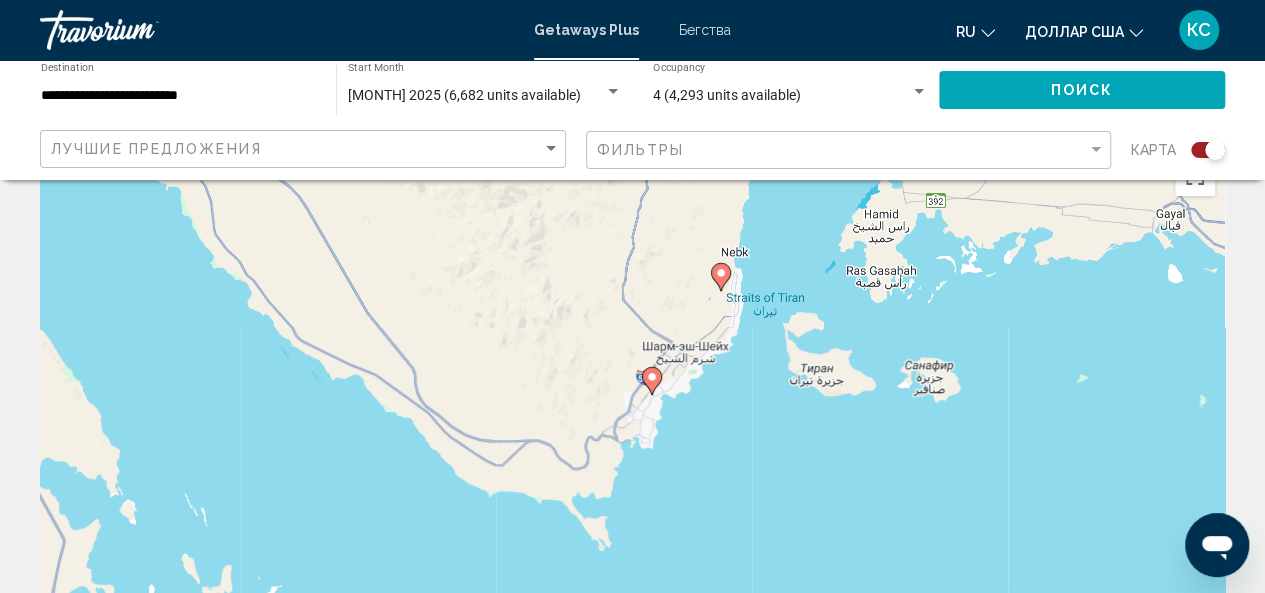 click 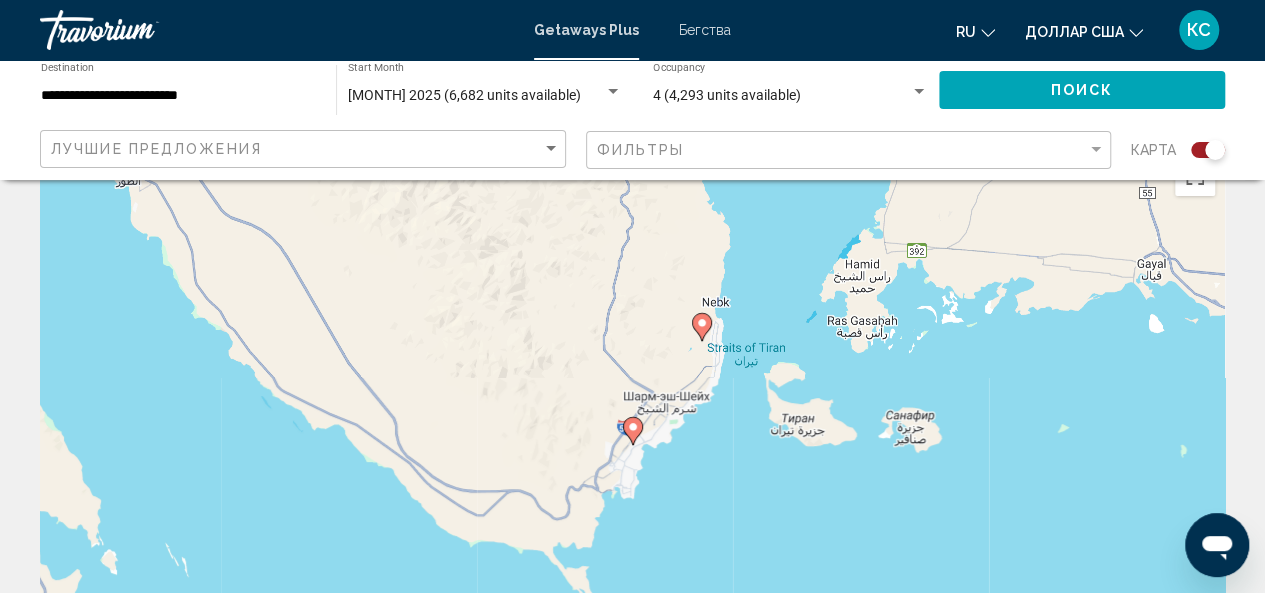 click 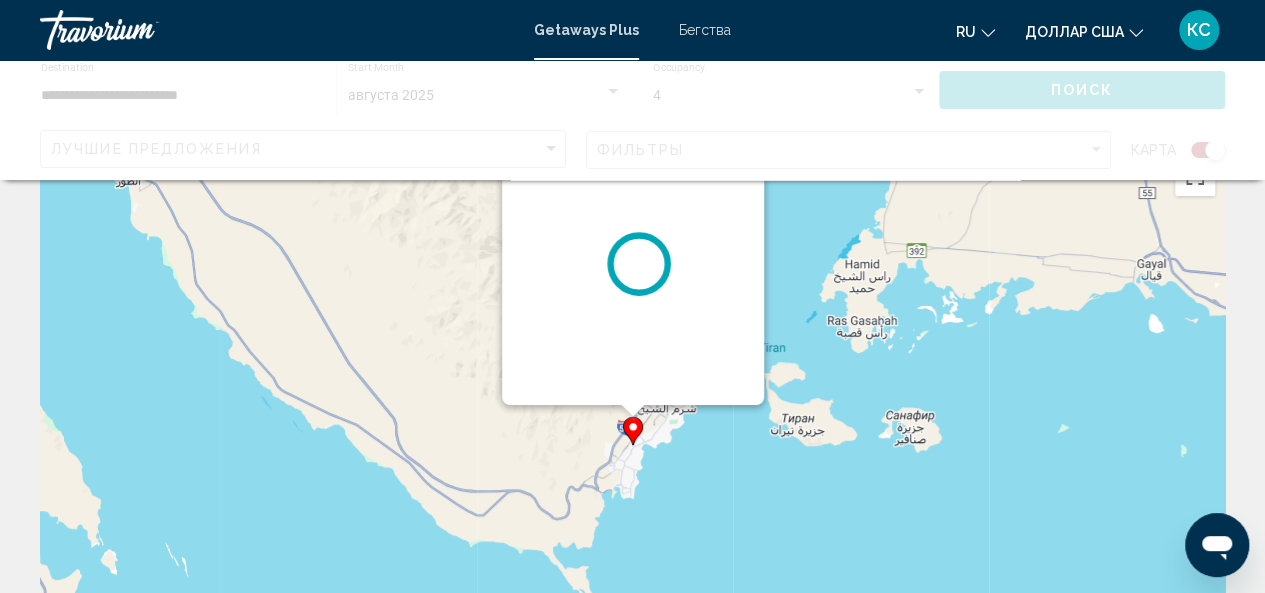scroll, scrollTop: 0, scrollLeft: 0, axis: both 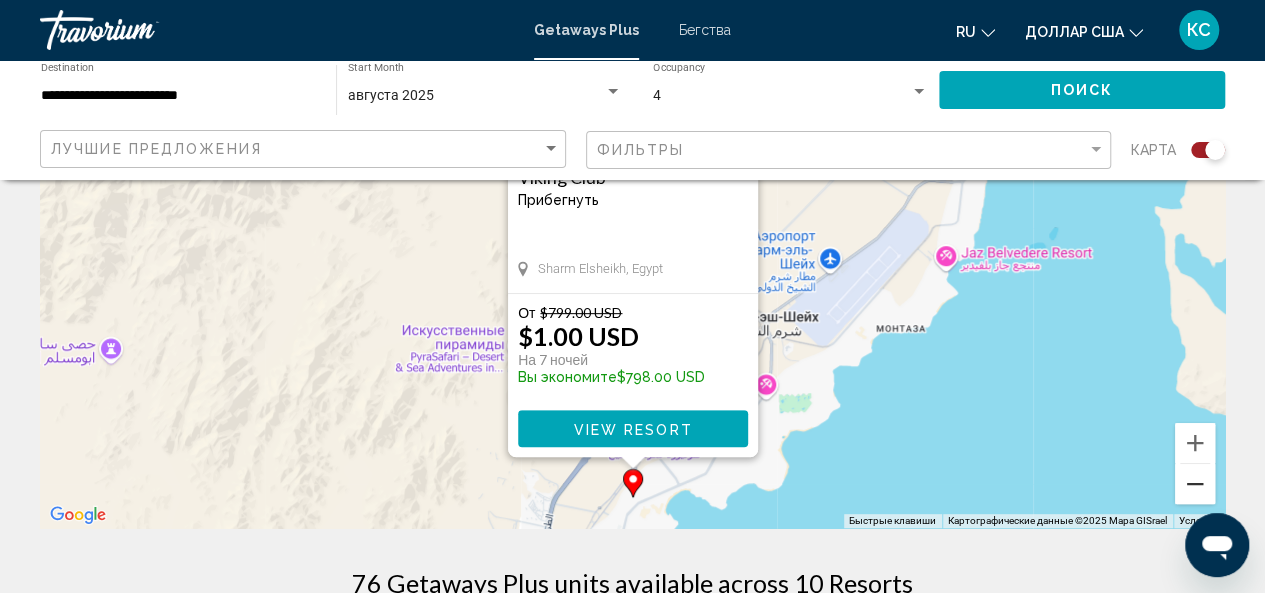 click at bounding box center (1195, 484) 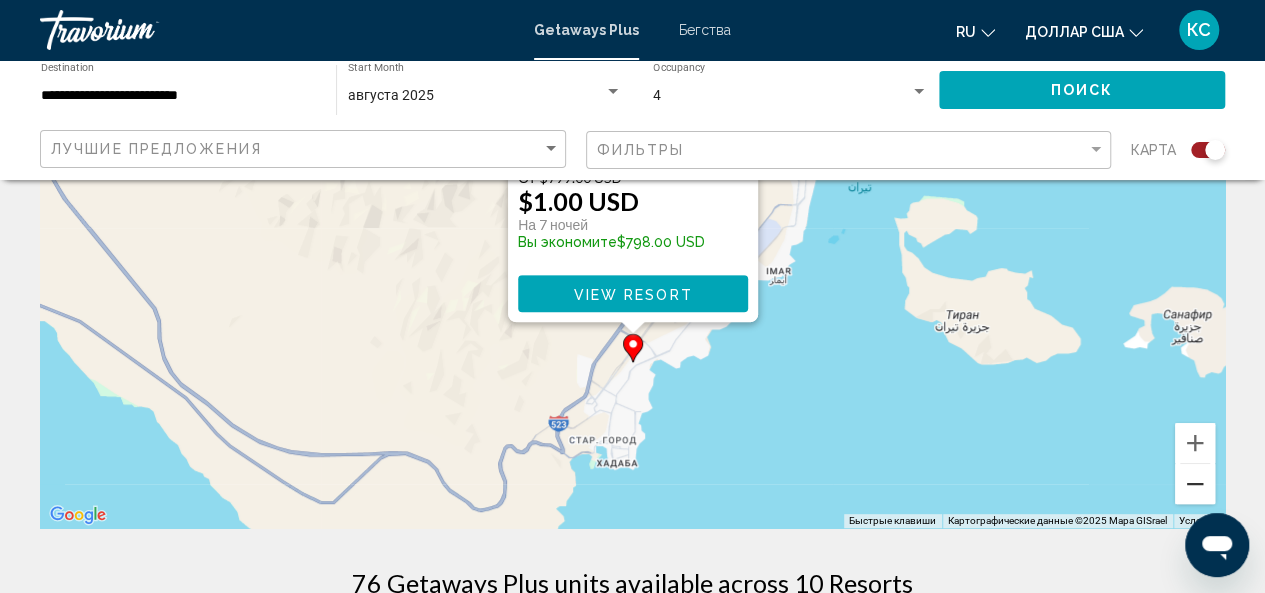 click at bounding box center (1195, 484) 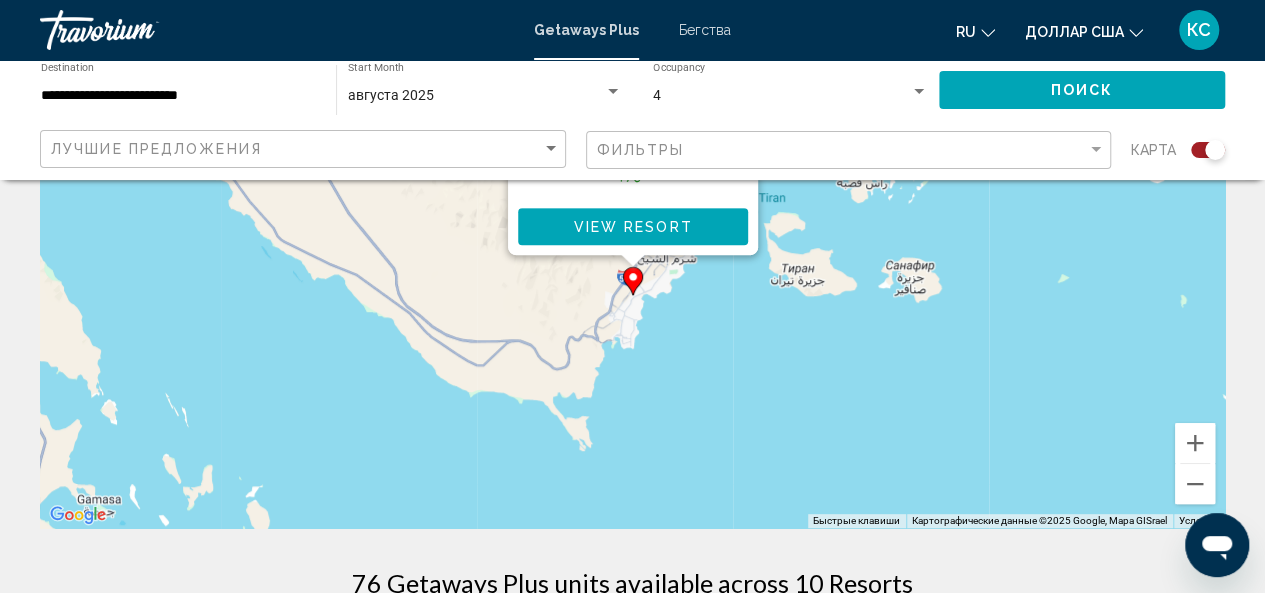 click on "Чтобы активировать перетаскивание с помощью клавиатуры, нажмите Alt + Ввод. После этого перемещайте маркер, используя клавиши со стрелками. Чтобы завершить перетаскивание, нажмите клавишу Ввод. Чтобы отменить действие, нажмите клавишу Esc.  [RESORT_NAME]  Прибегнуть  -  Это курорт только для взрослых
[CITY], [COUNTRY] От $799.00 USD $1.00 USD На 7 ночей Вы экономите  $798.00 USD  View Resort" at bounding box center [632, 228] 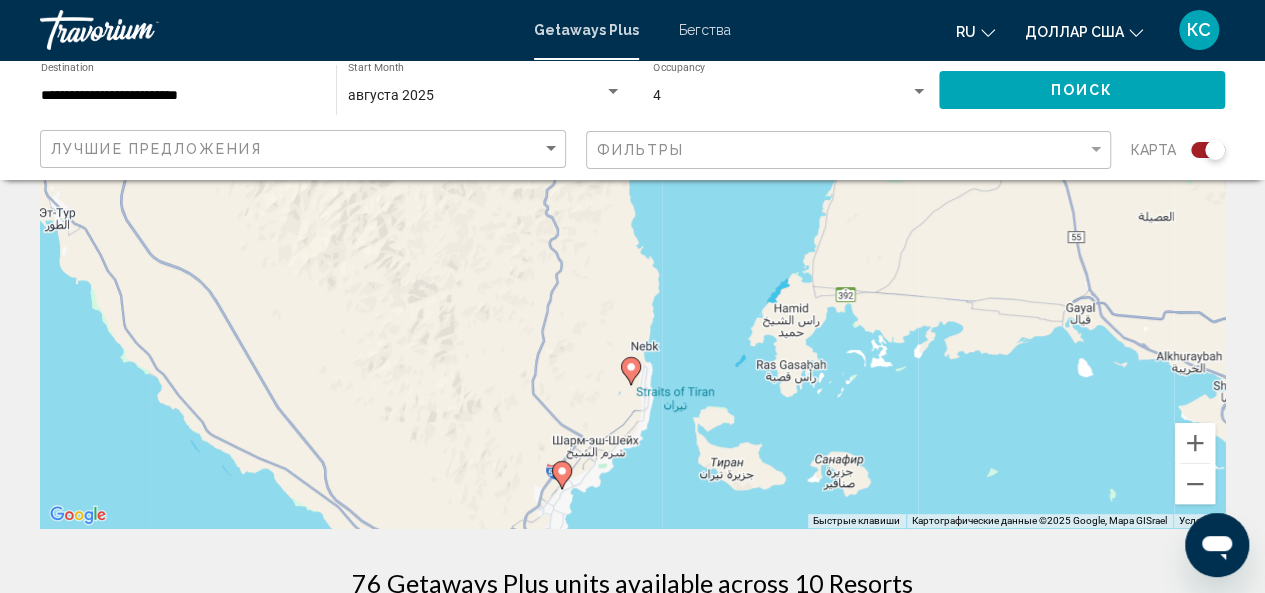 drag, startPoint x: 832, startPoint y: 264, endPoint x: 757, endPoint y: 466, distance: 215.47389 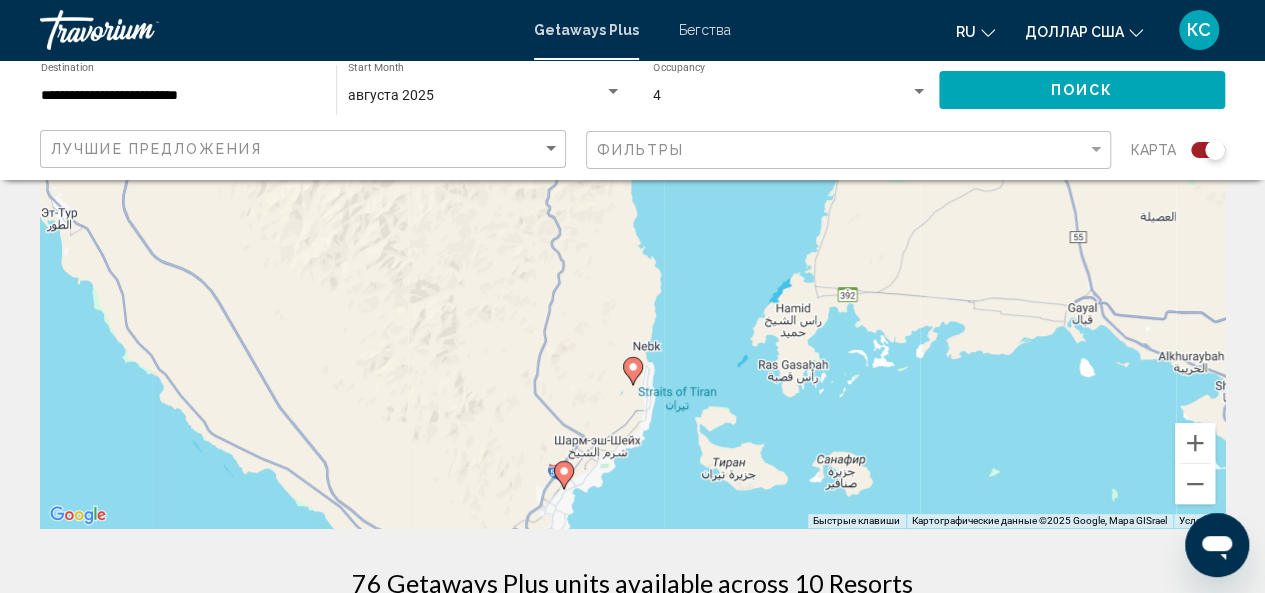 click 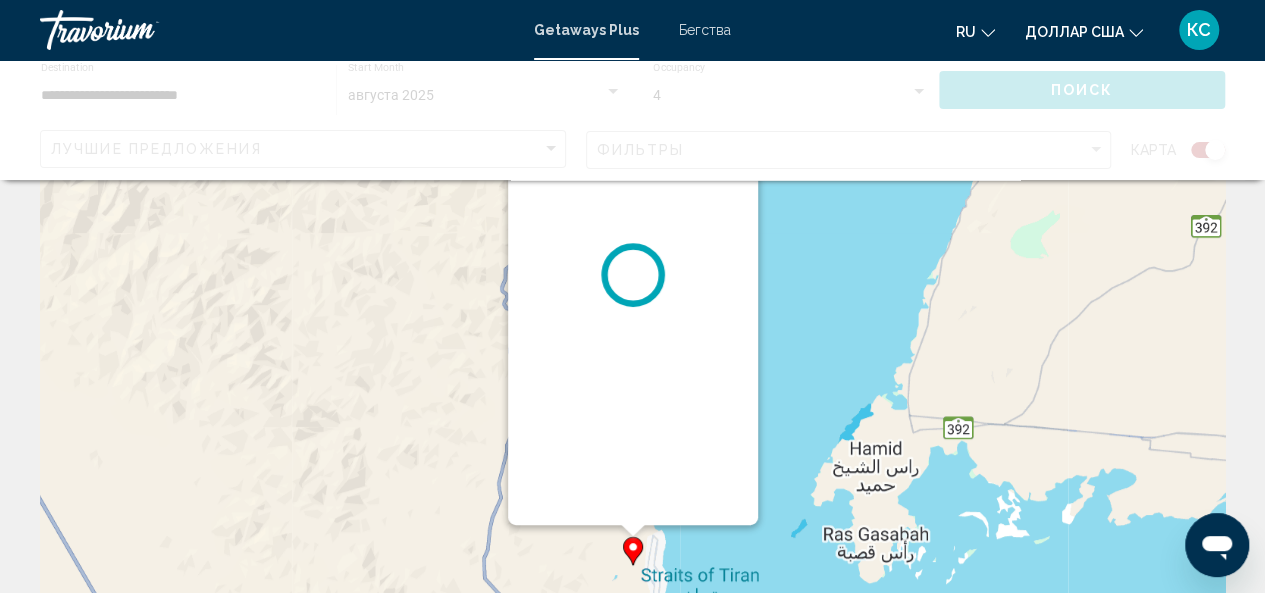 scroll, scrollTop: 0, scrollLeft: 0, axis: both 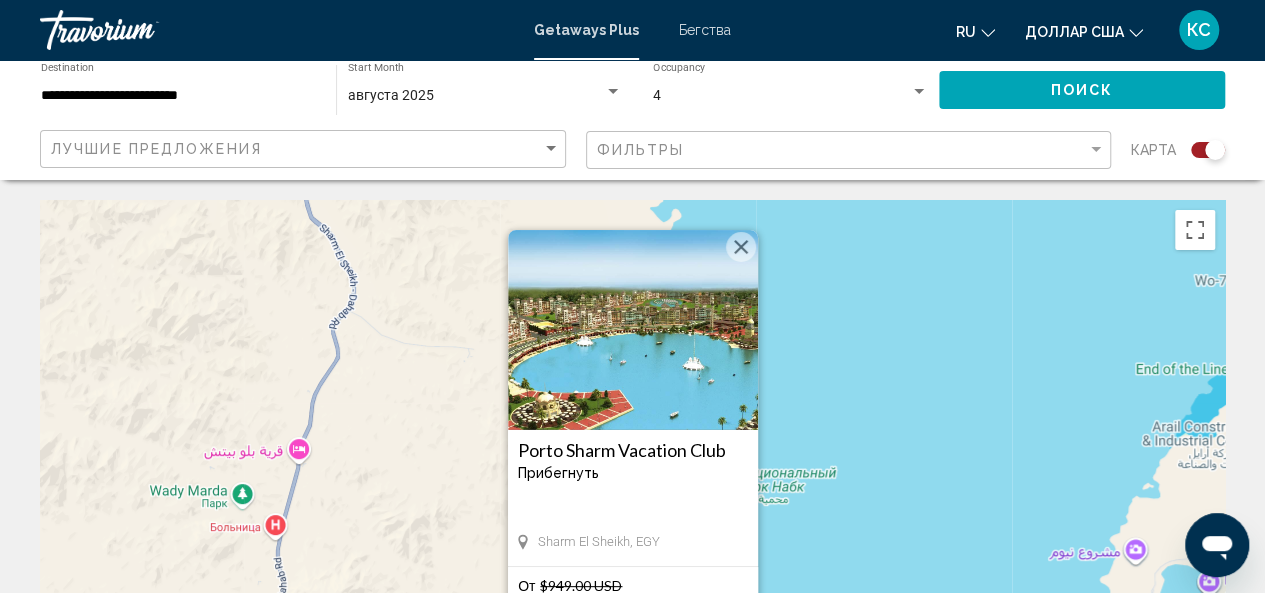 click on "Porto Sharm Vacation Club" at bounding box center [633, 450] 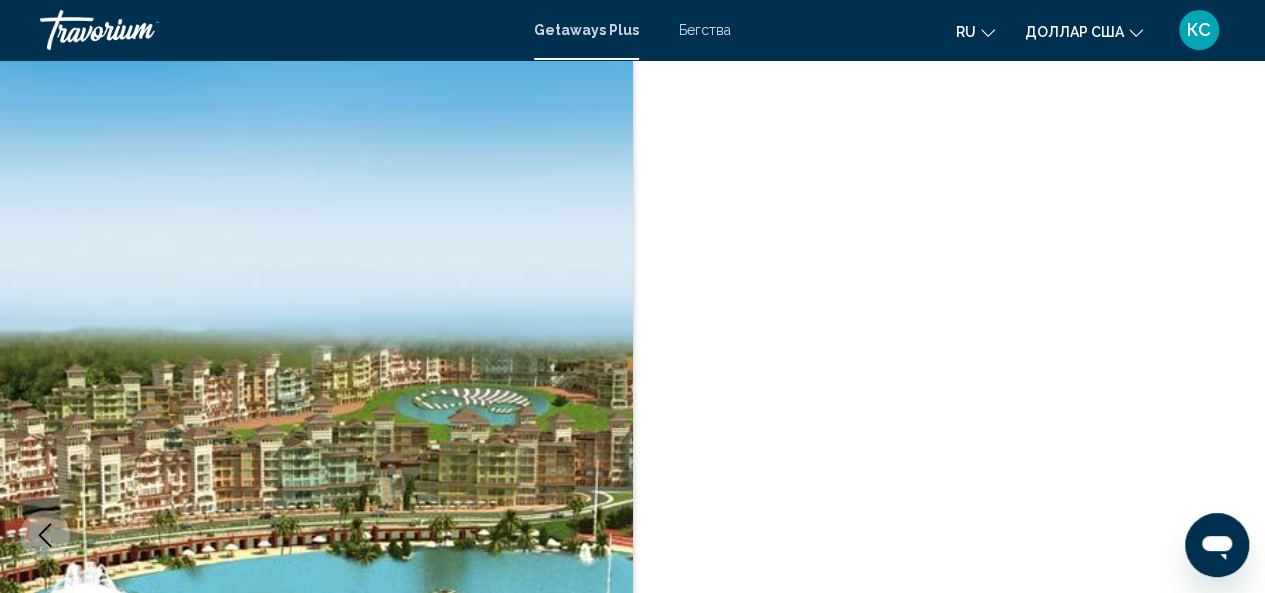 scroll, scrollTop: 238, scrollLeft: 0, axis: vertical 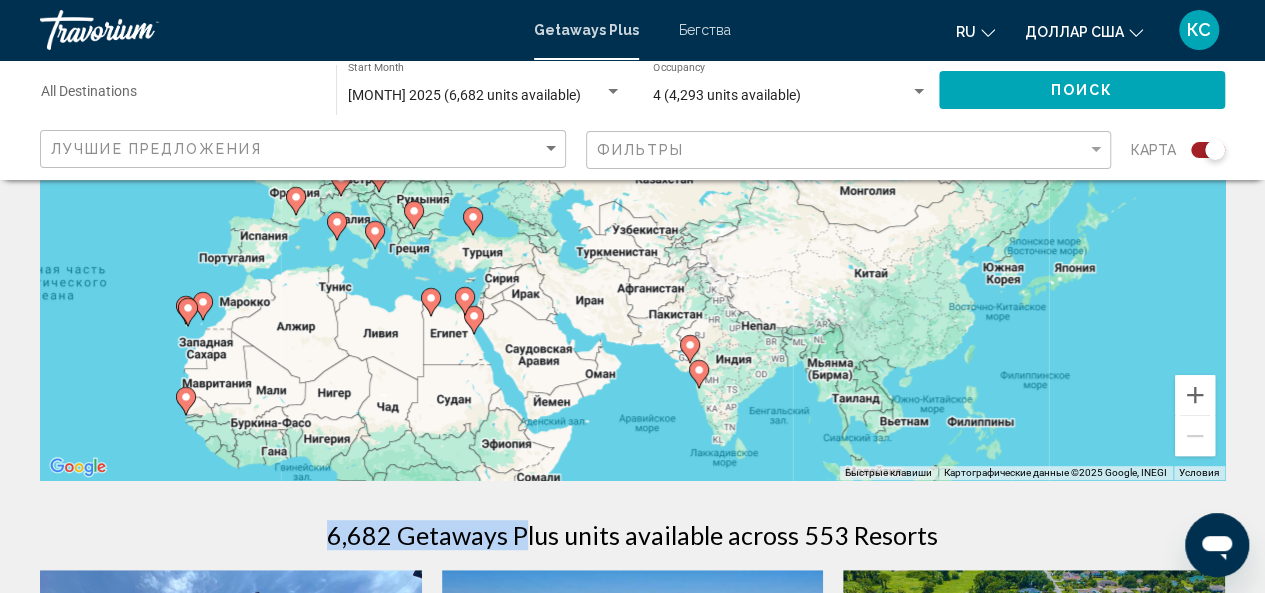 drag, startPoint x: 1053, startPoint y: 374, endPoint x: 528, endPoint y: 508, distance: 541.8312 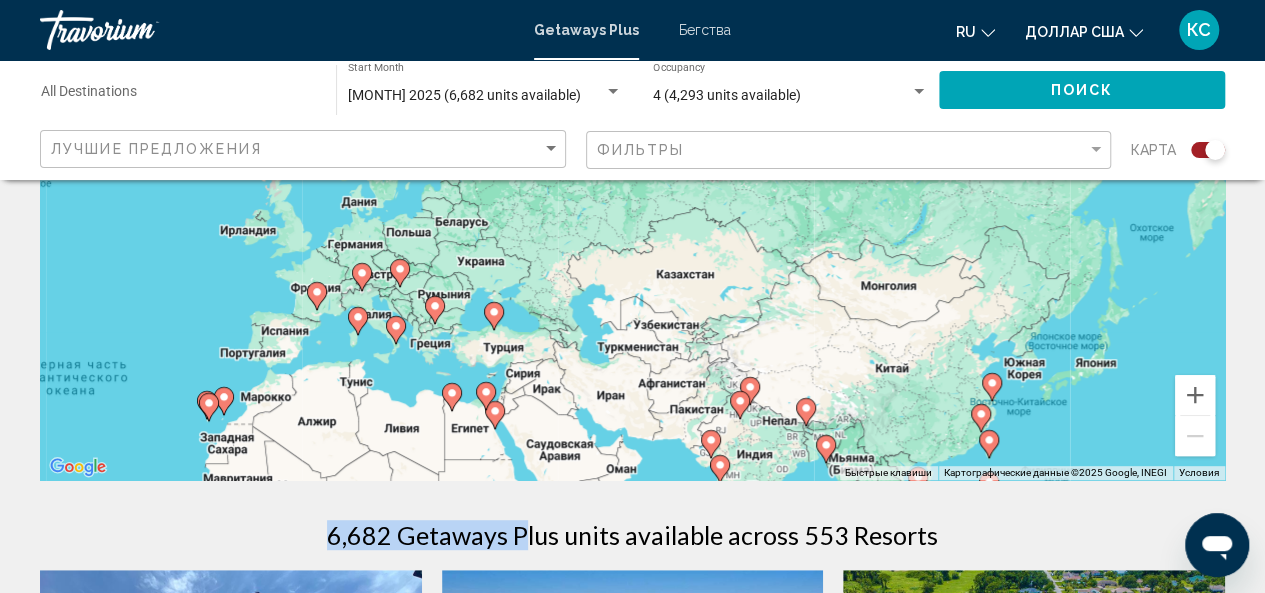 drag, startPoint x: 569, startPoint y: 252, endPoint x: 590, endPoint y: 351, distance: 101.20277 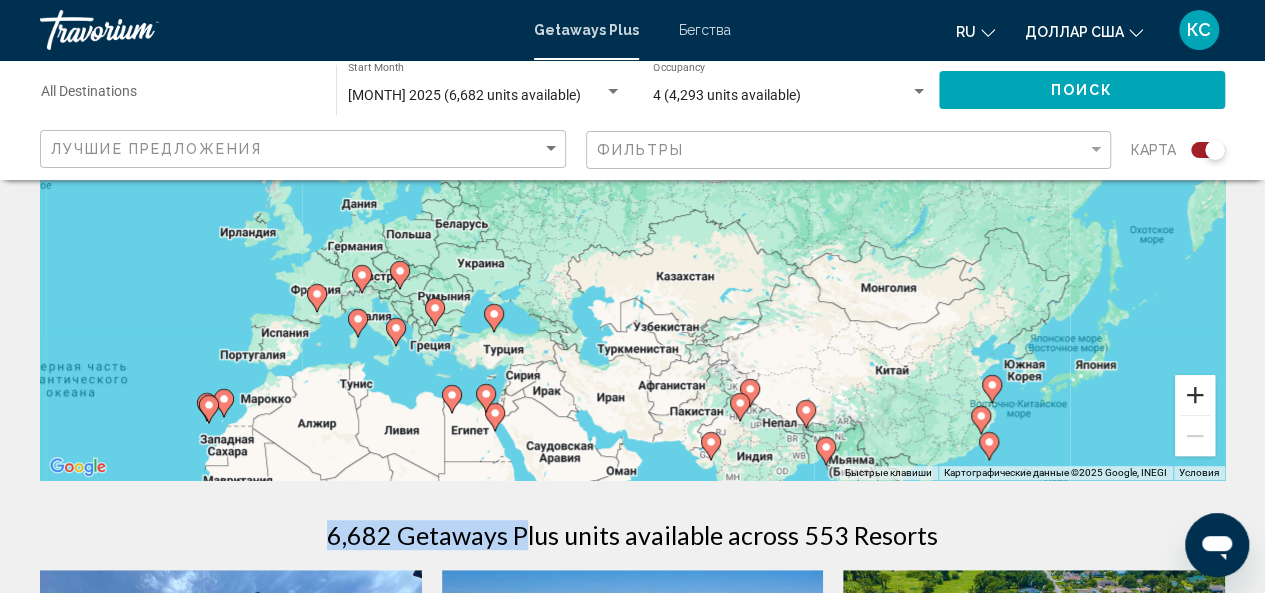click at bounding box center (1195, 395) 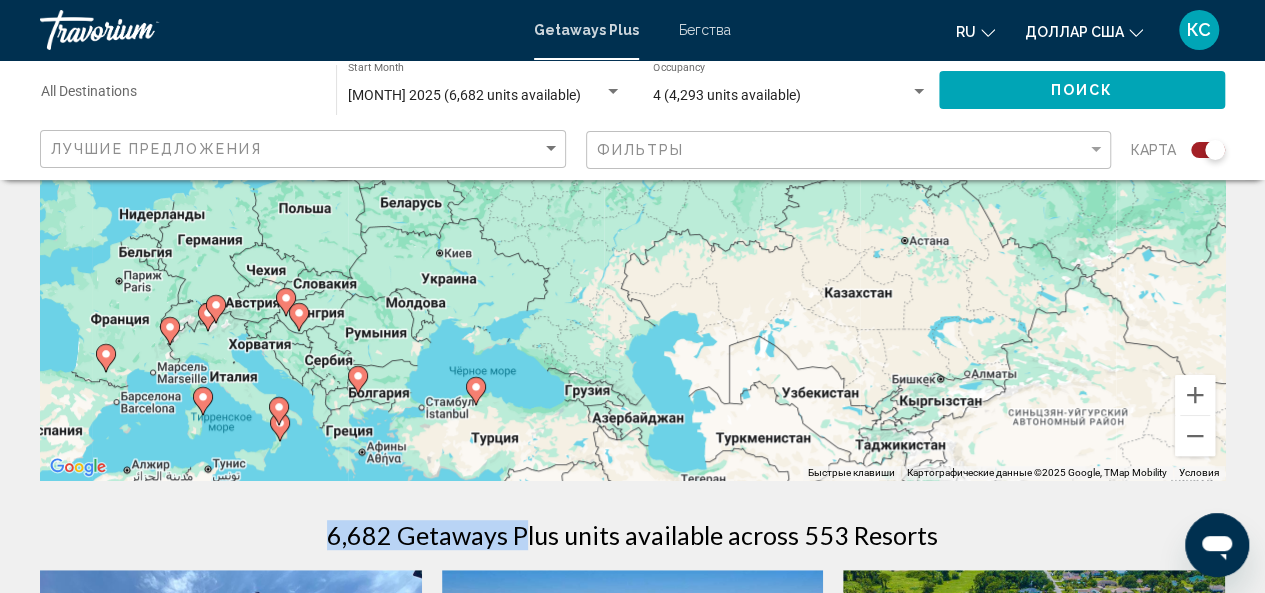 drag, startPoint x: 433, startPoint y: 383, endPoint x: 557, endPoint y: 301, distance: 148.66069 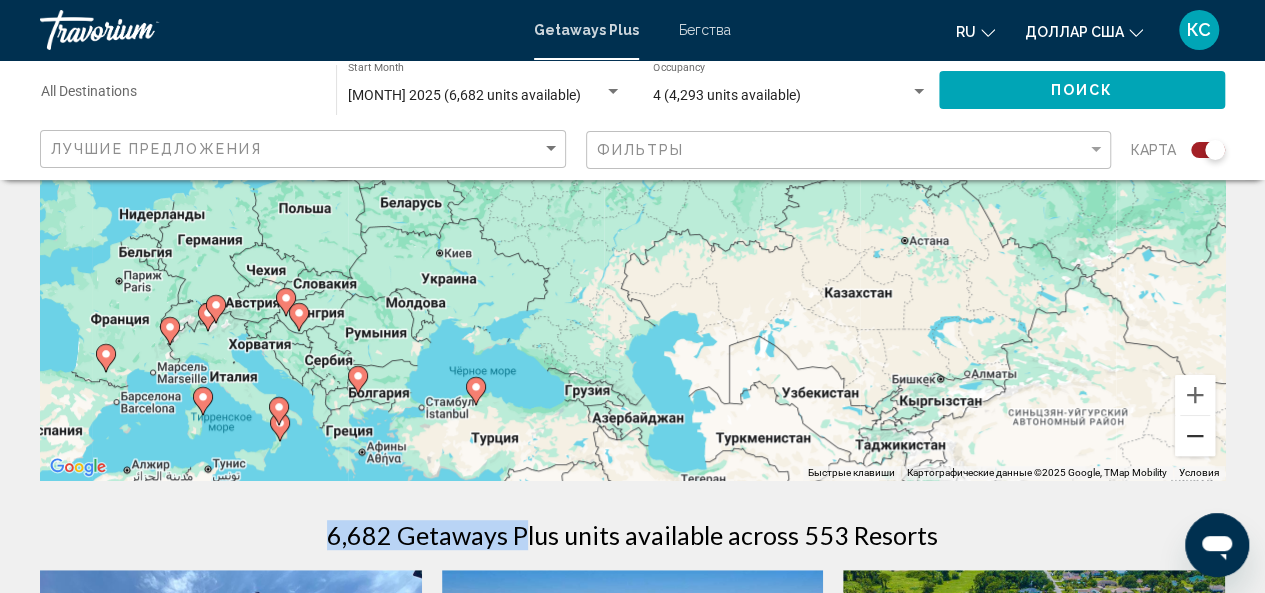 click at bounding box center [1195, 436] 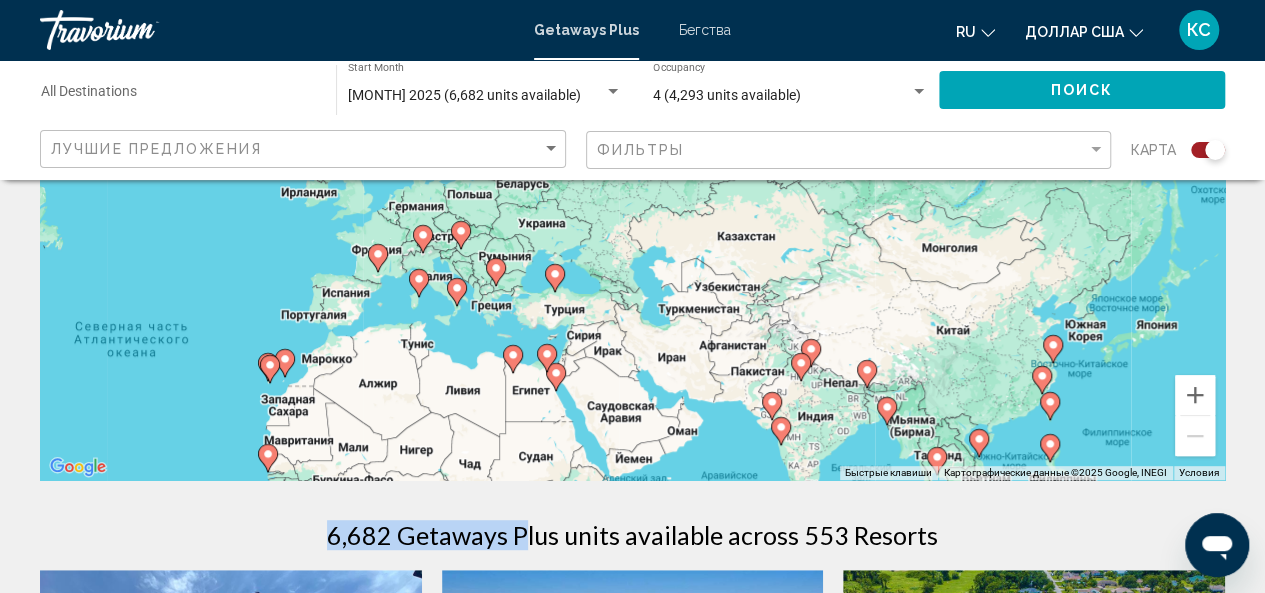 click 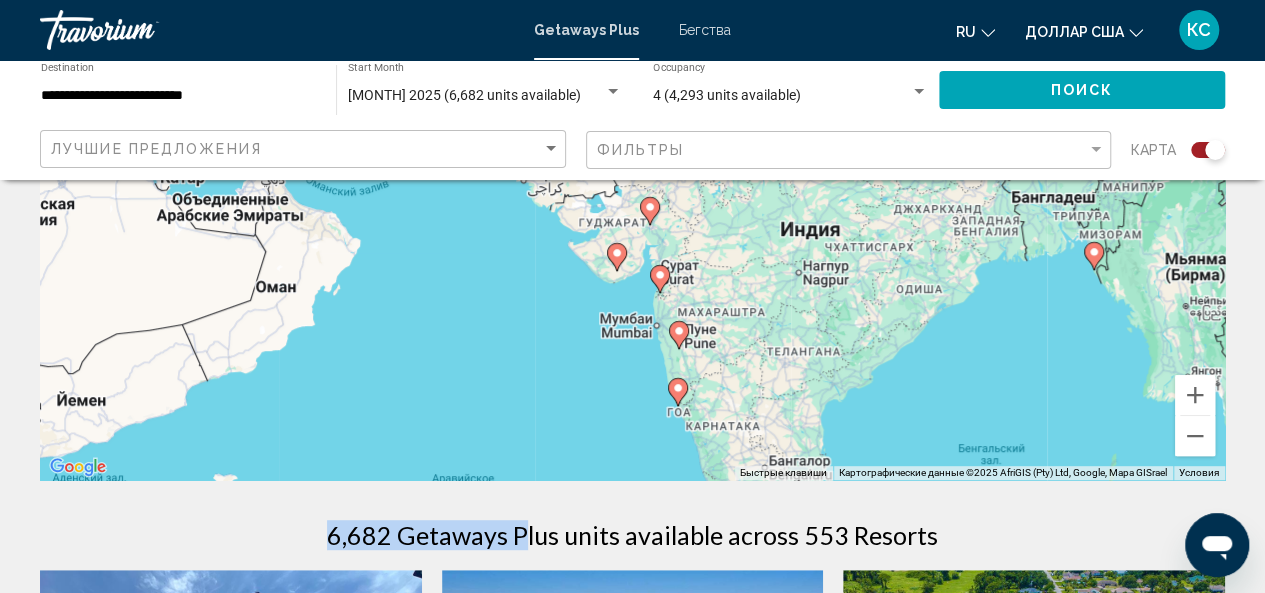 drag, startPoint x: 720, startPoint y: 227, endPoint x: 765, endPoint y: 456, distance: 233.37952 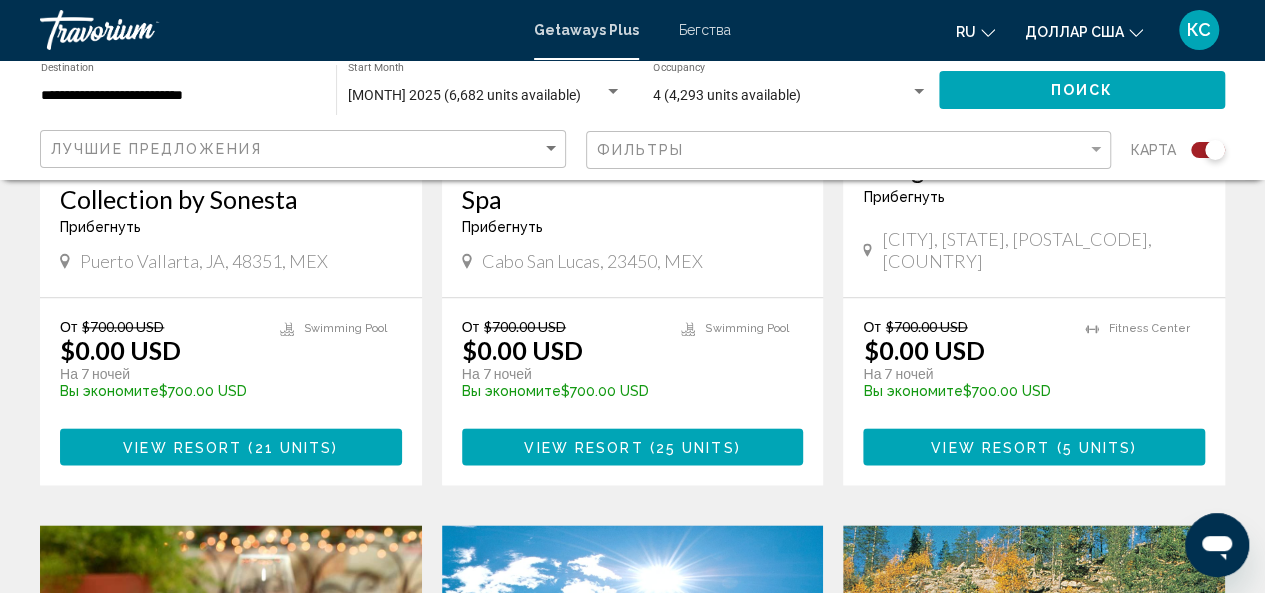 scroll, scrollTop: 1176, scrollLeft: 0, axis: vertical 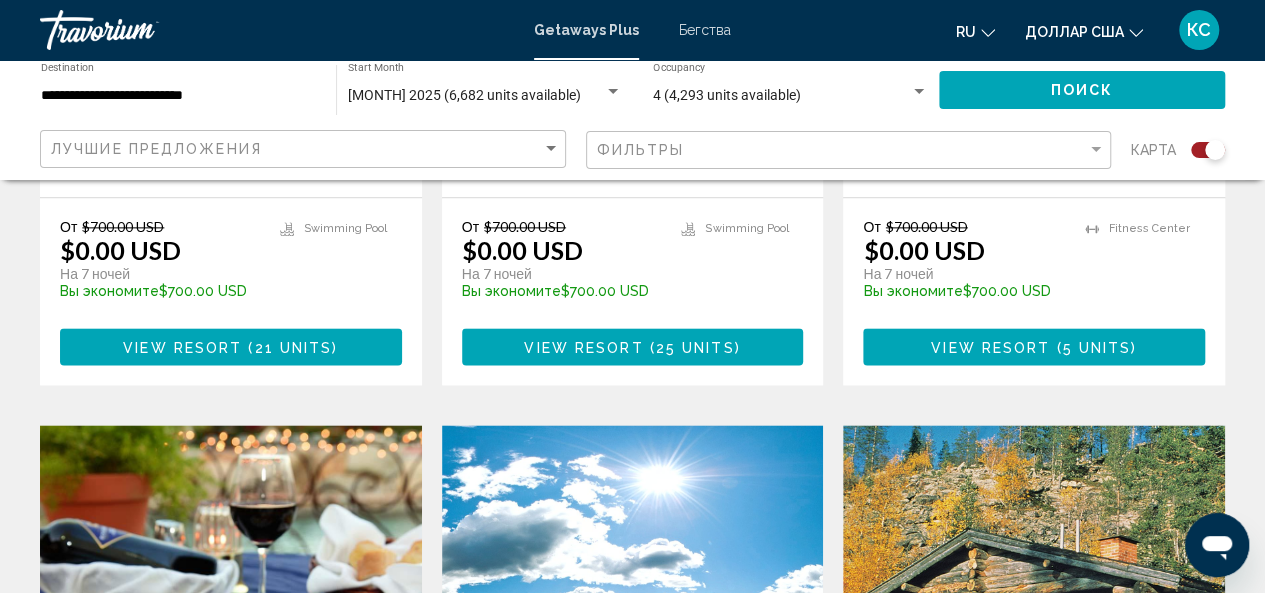 drag, startPoint x: 759, startPoint y: 315, endPoint x: 760, endPoint y: 201, distance: 114.00439 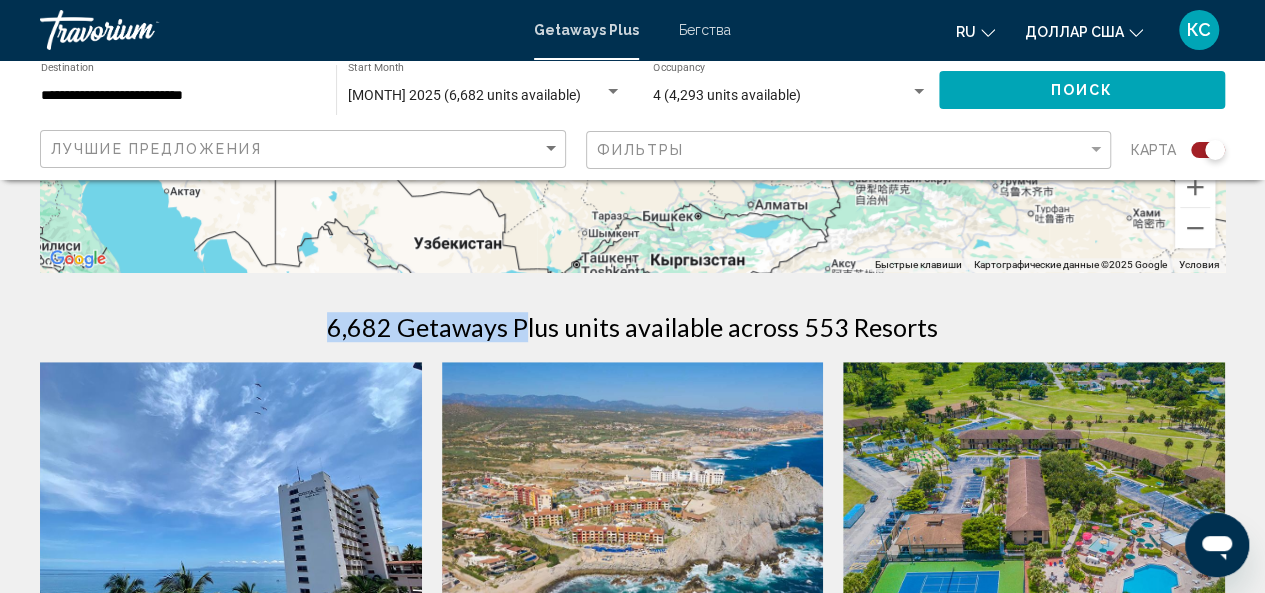 scroll, scrollTop: 519, scrollLeft: 0, axis: vertical 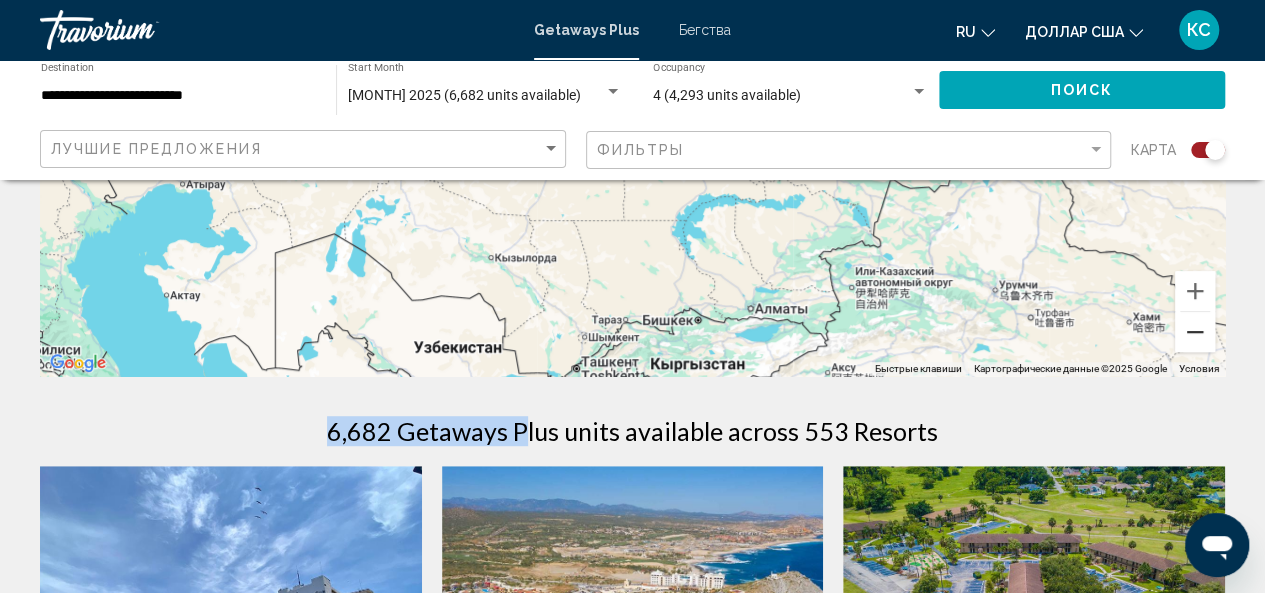 click at bounding box center [1195, 332] 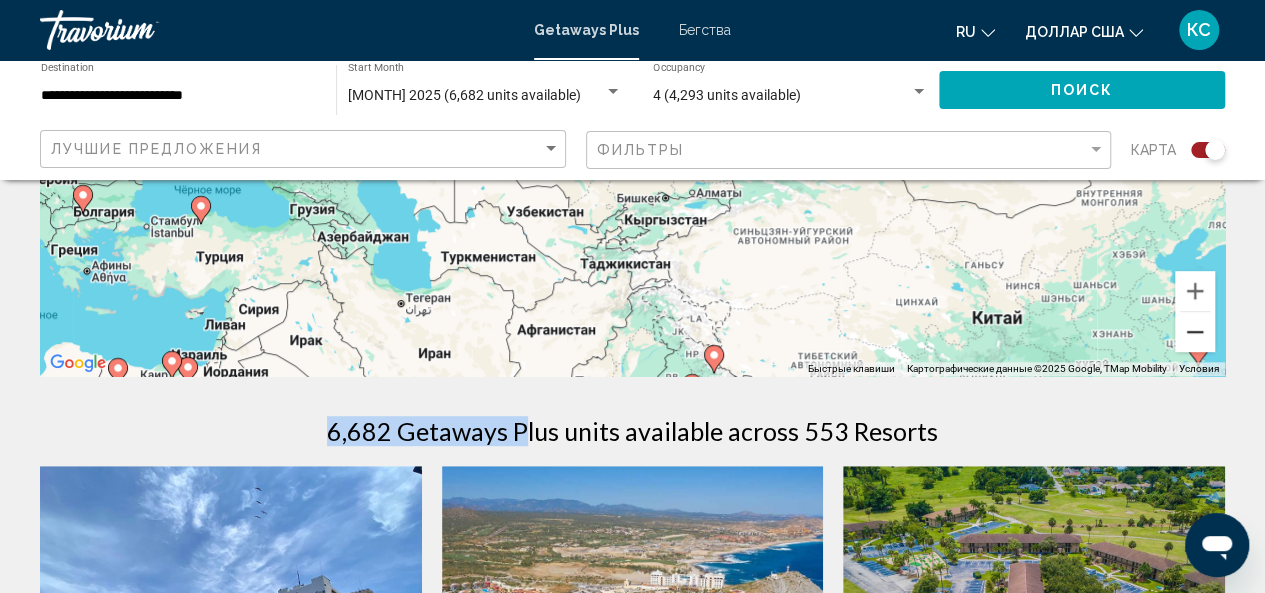 click at bounding box center [1195, 332] 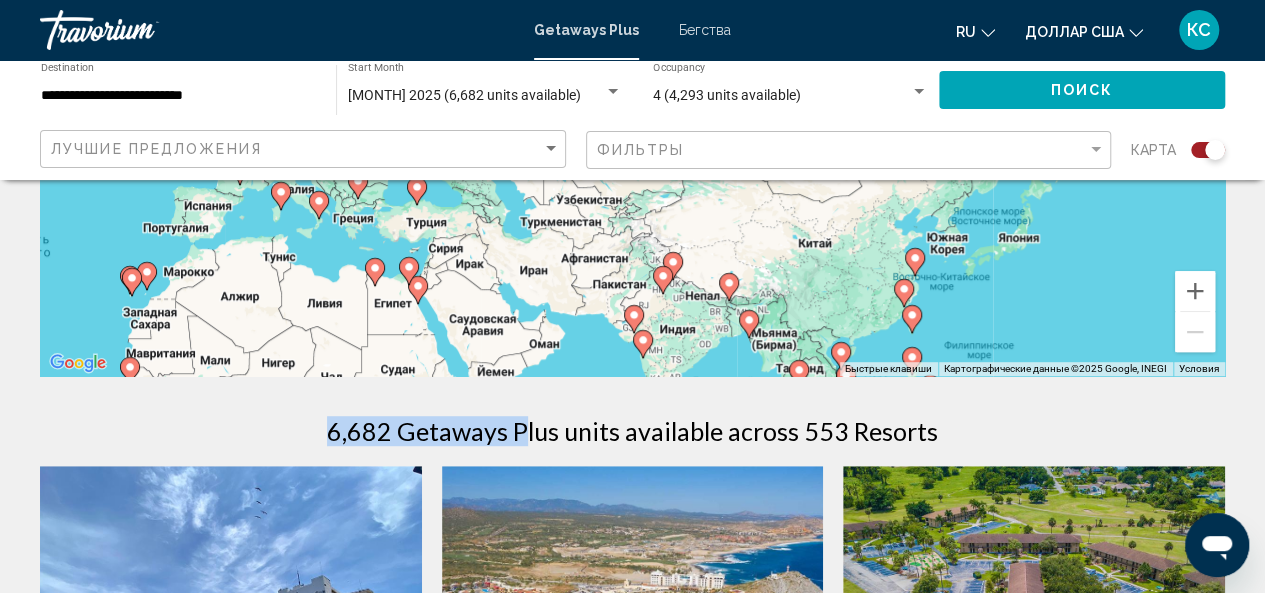 drag, startPoint x: 1046, startPoint y: 225, endPoint x: 1048, endPoint y: 284, distance: 59.03389 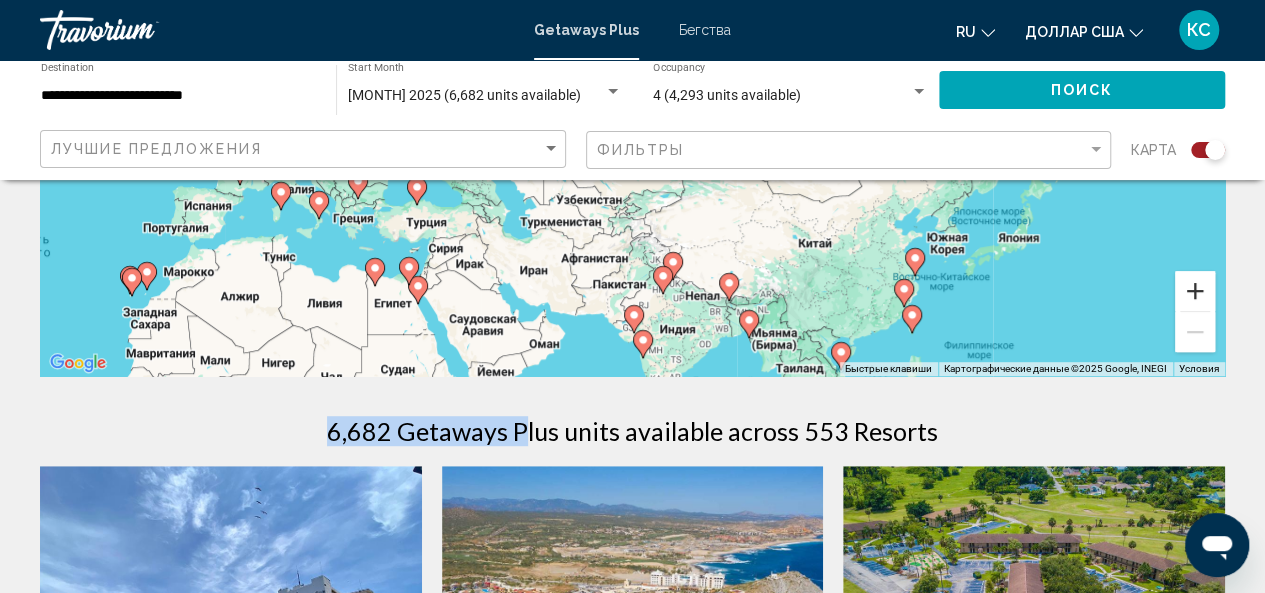 click at bounding box center [1195, 291] 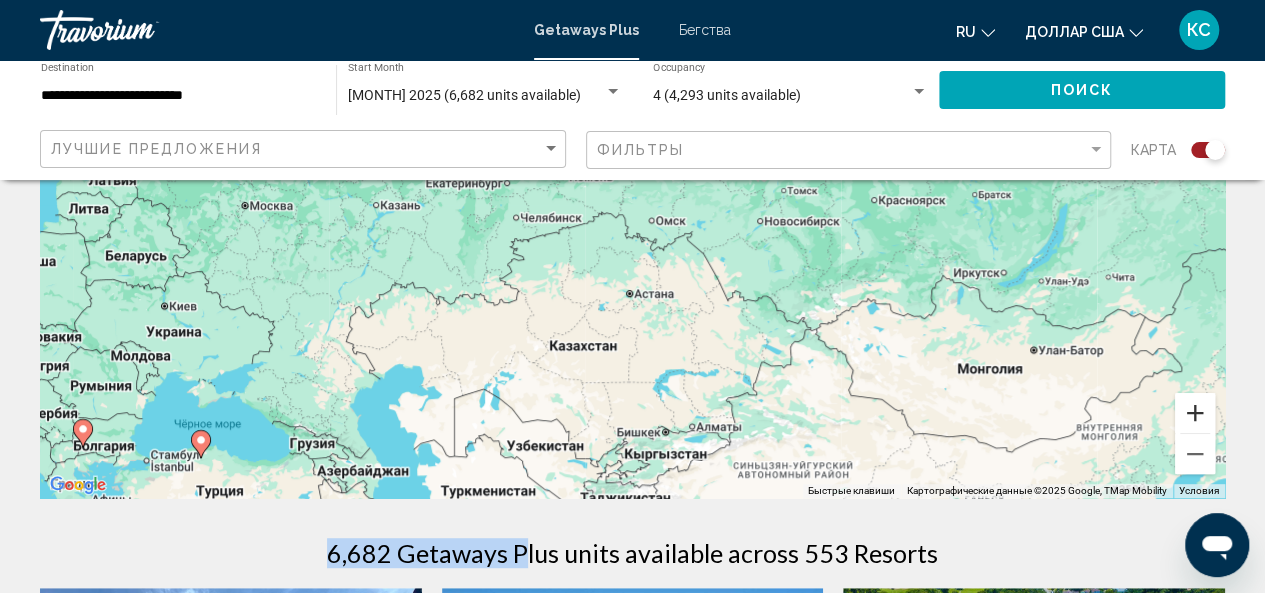 scroll, scrollTop: 264, scrollLeft: 0, axis: vertical 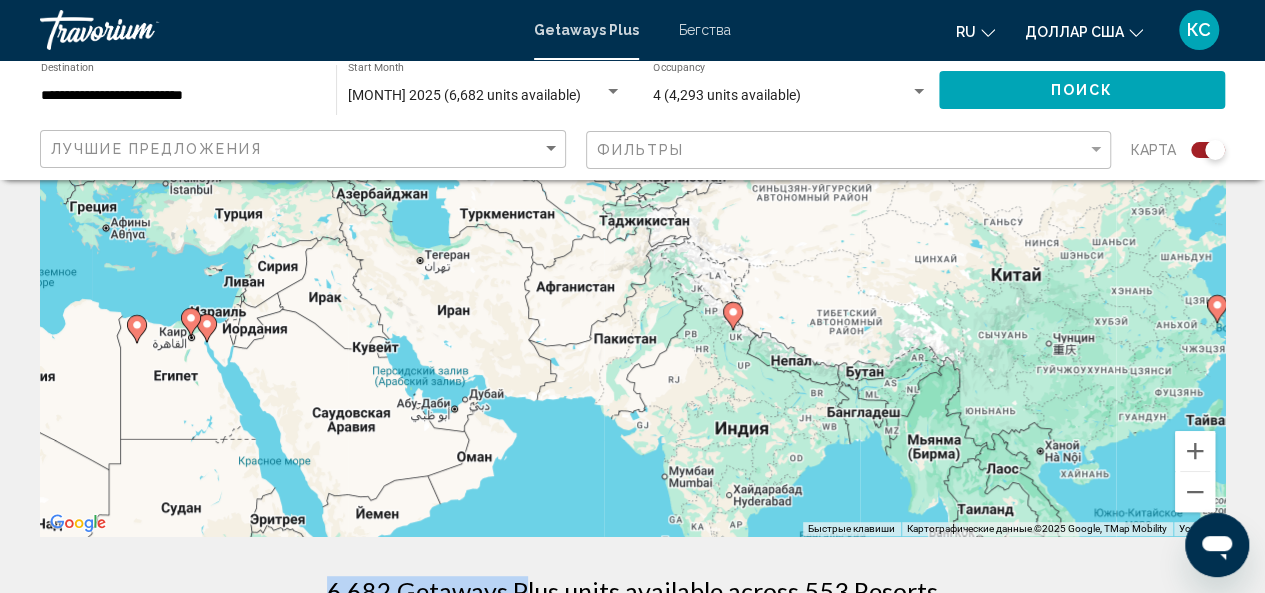 drag, startPoint x: 727, startPoint y: 433, endPoint x: 764, endPoint y: 92, distance: 343.00146 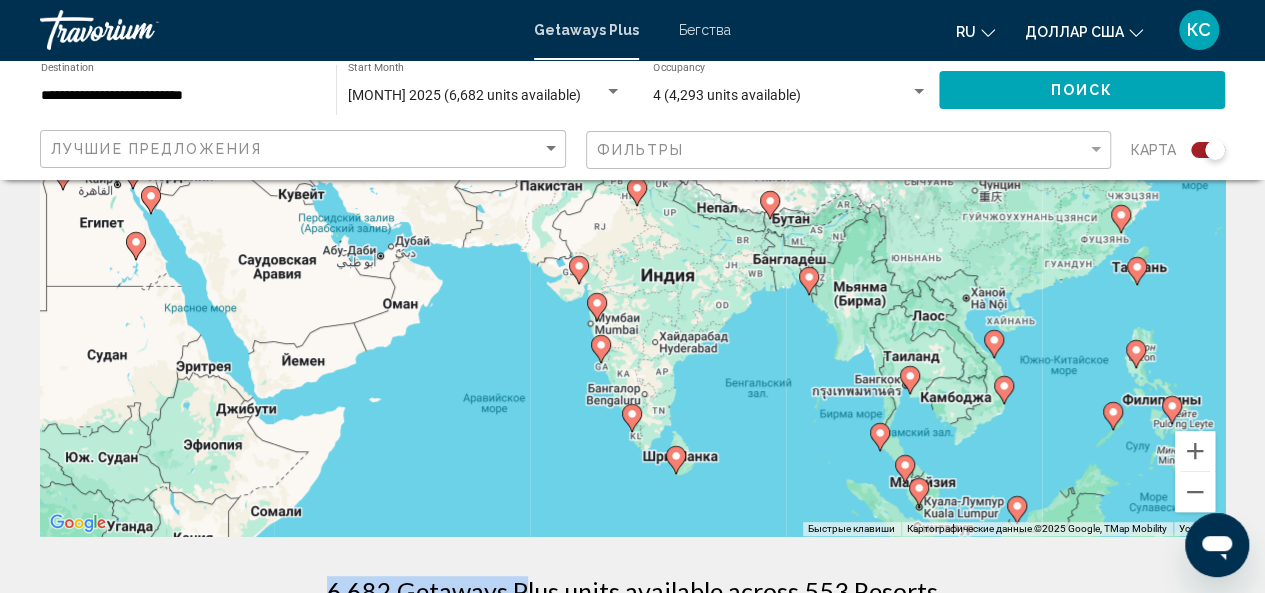 drag, startPoint x: 728, startPoint y: 403, endPoint x: 650, endPoint y: 241, distance: 179.7999 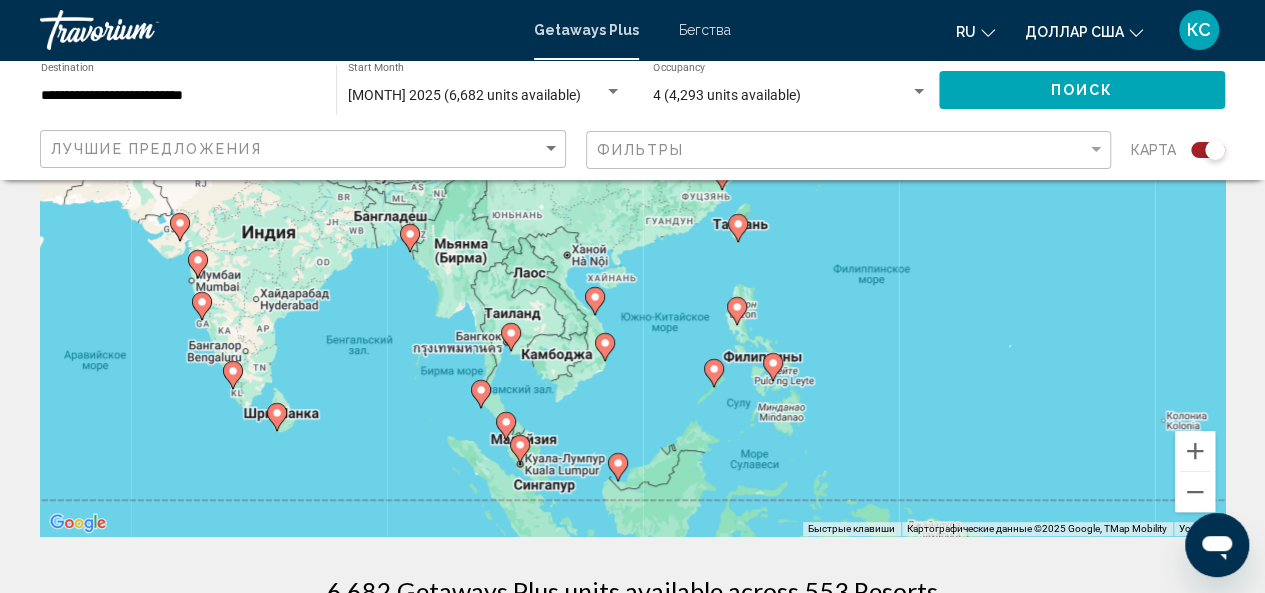 drag, startPoint x: 852, startPoint y: 410, endPoint x: 450, endPoint y: 364, distance: 404.6233 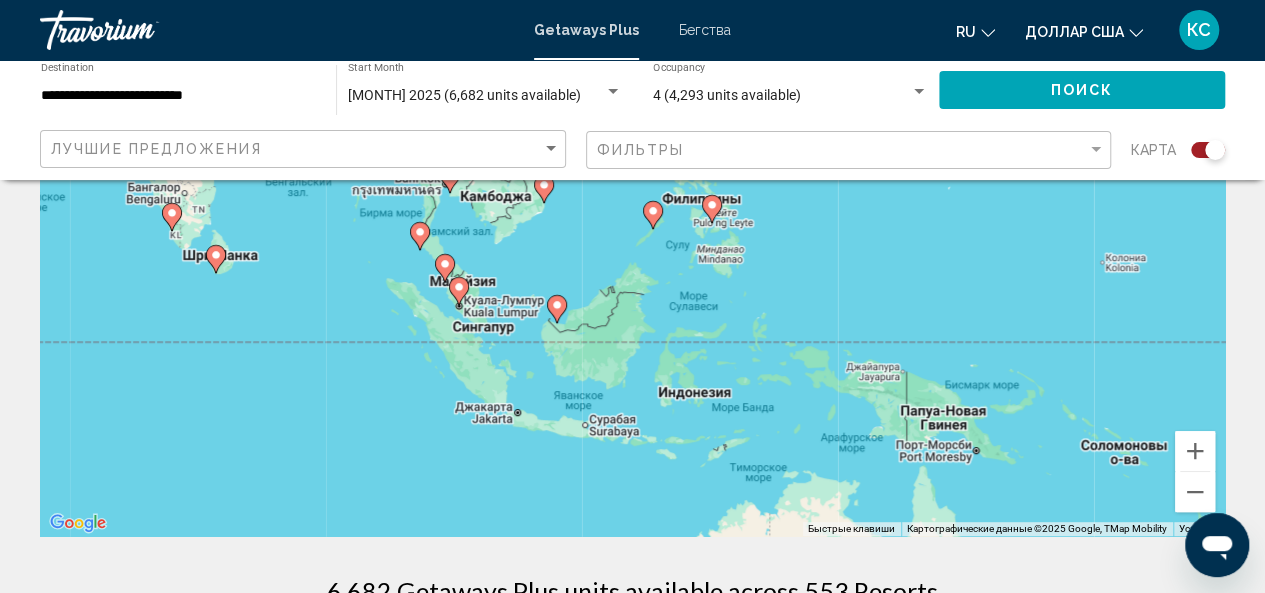 drag, startPoint x: 680, startPoint y: 360, endPoint x: 609, endPoint y: 184, distance: 189.78145 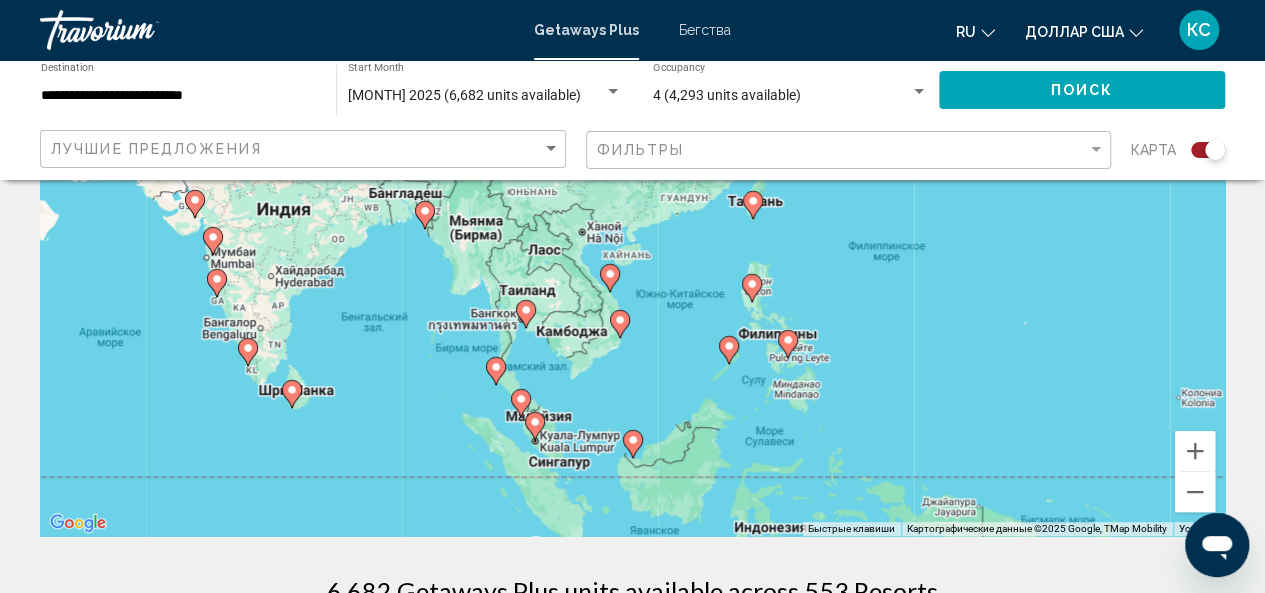 drag, startPoint x: 703, startPoint y: 309, endPoint x: 768, endPoint y: 432, distance: 139.11865 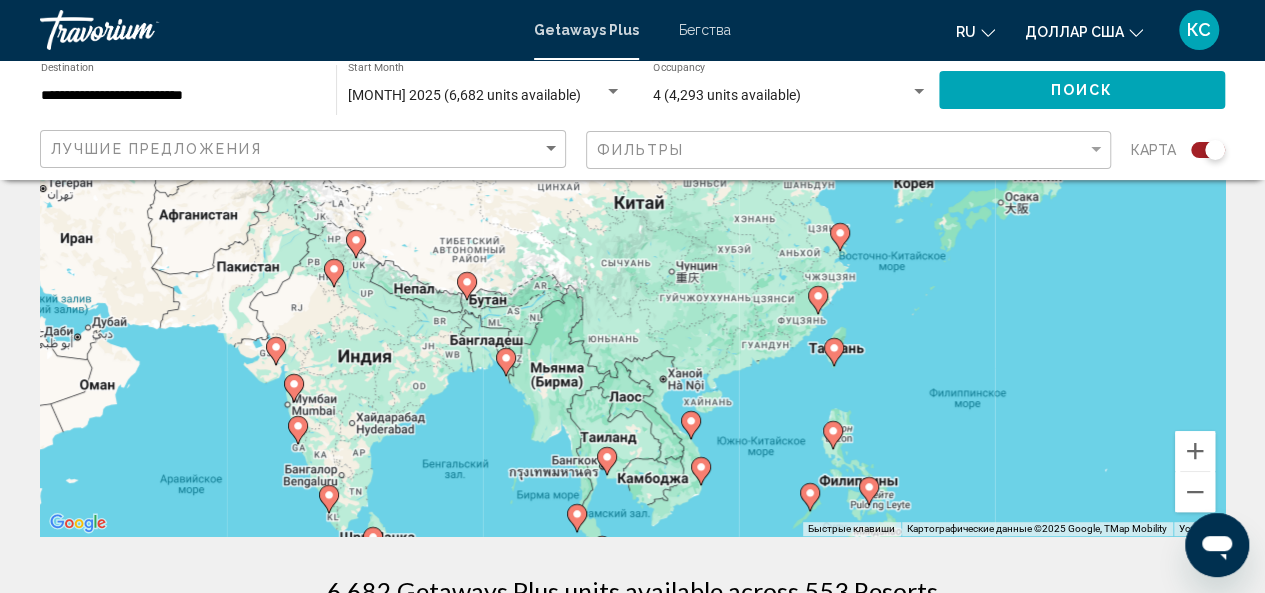 drag, startPoint x: 660, startPoint y: 287, endPoint x: 743, endPoint y: 442, distance: 175.82378 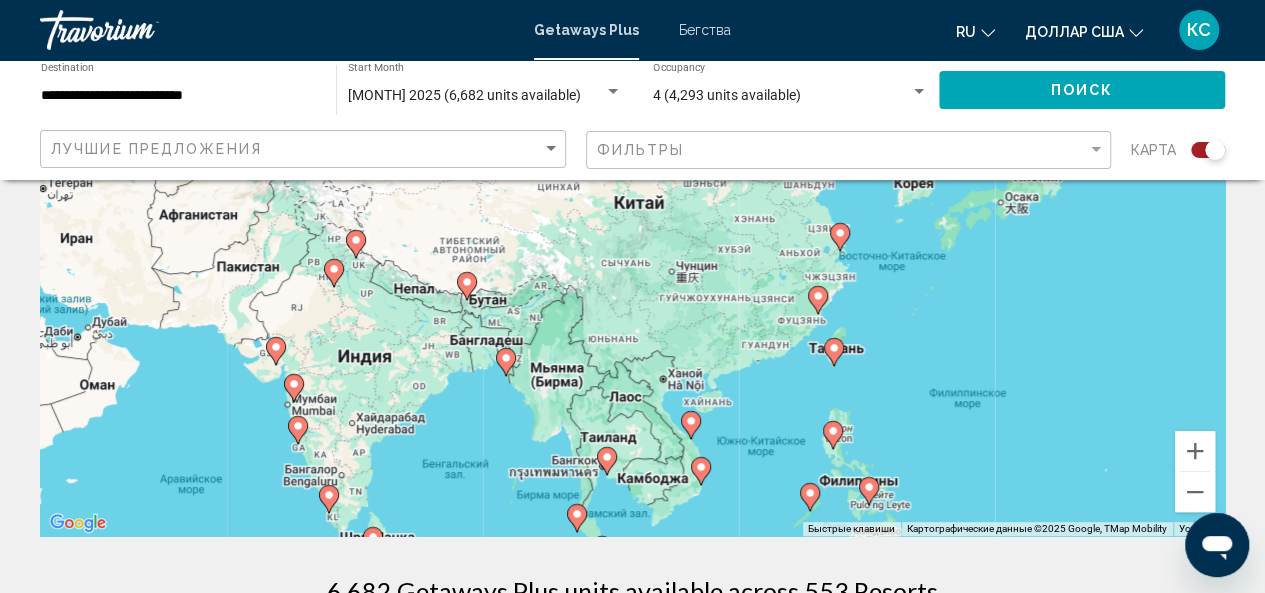 click on "Чтобы активировать перетаскивание с помощью клавиатуры, нажмите Alt + Ввод. После этого перемещайте маркер, используя клавиши со стрелками. Чтобы завершить перетаскивание, нажмите клавишу Ввод. Чтобы отменить действие, нажмите клавишу Esc." at bounding box center (632, 236) 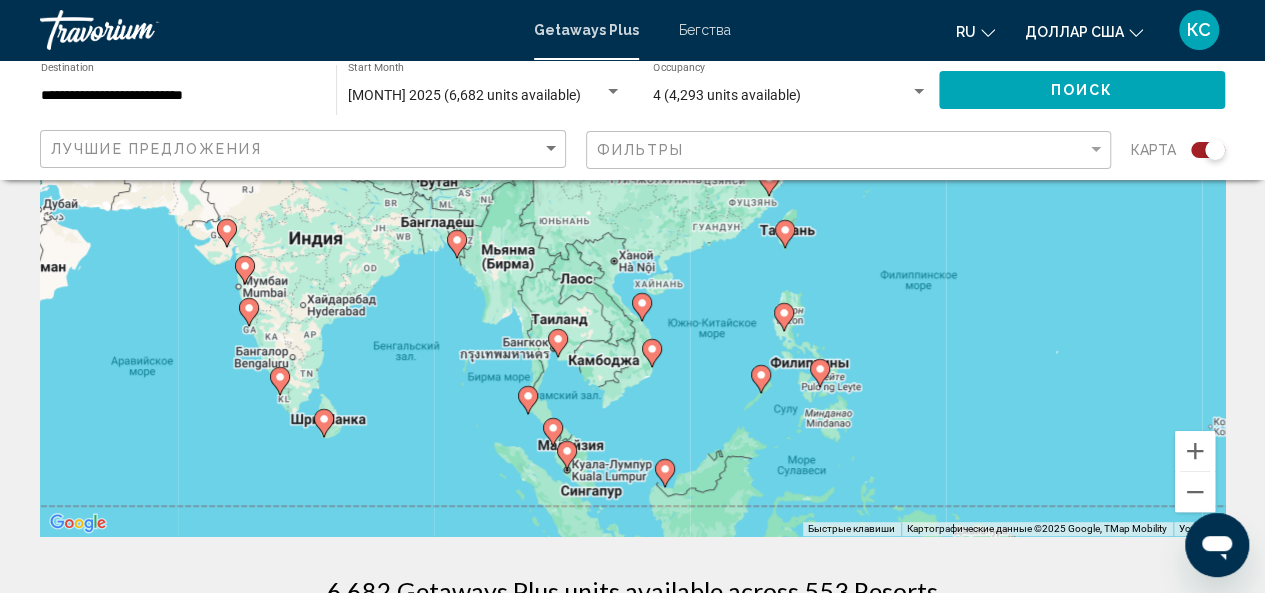 drag, startPoint x: 743, startPoint y: 442, endPoint x: 692, endPoint y: 301, distance: 149.93999 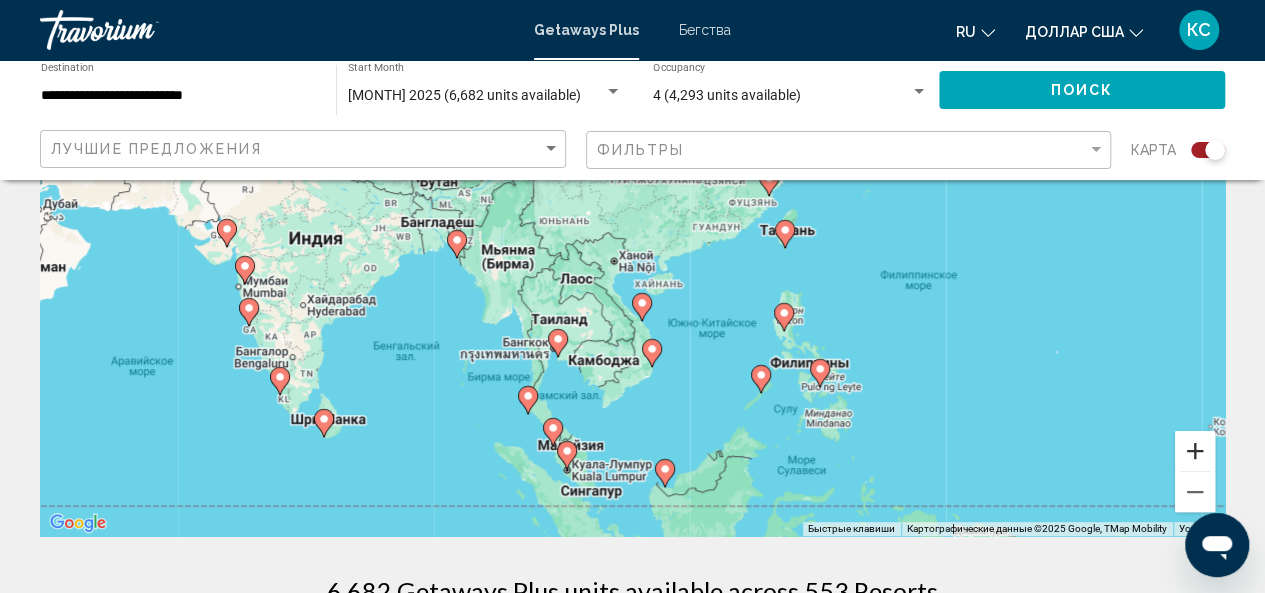 click at bounding box center (1195, 451) 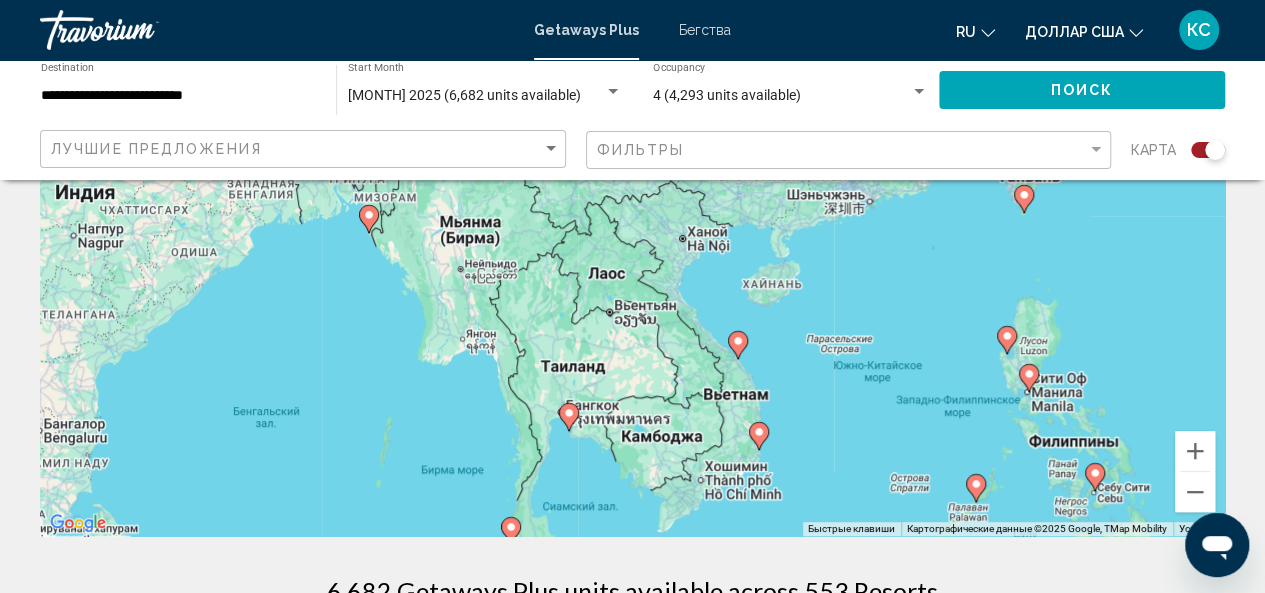drag, startPoint x: 454, startPoint y: 303, endPoint x: 544, endPoint y: 253, distance: 102.9563 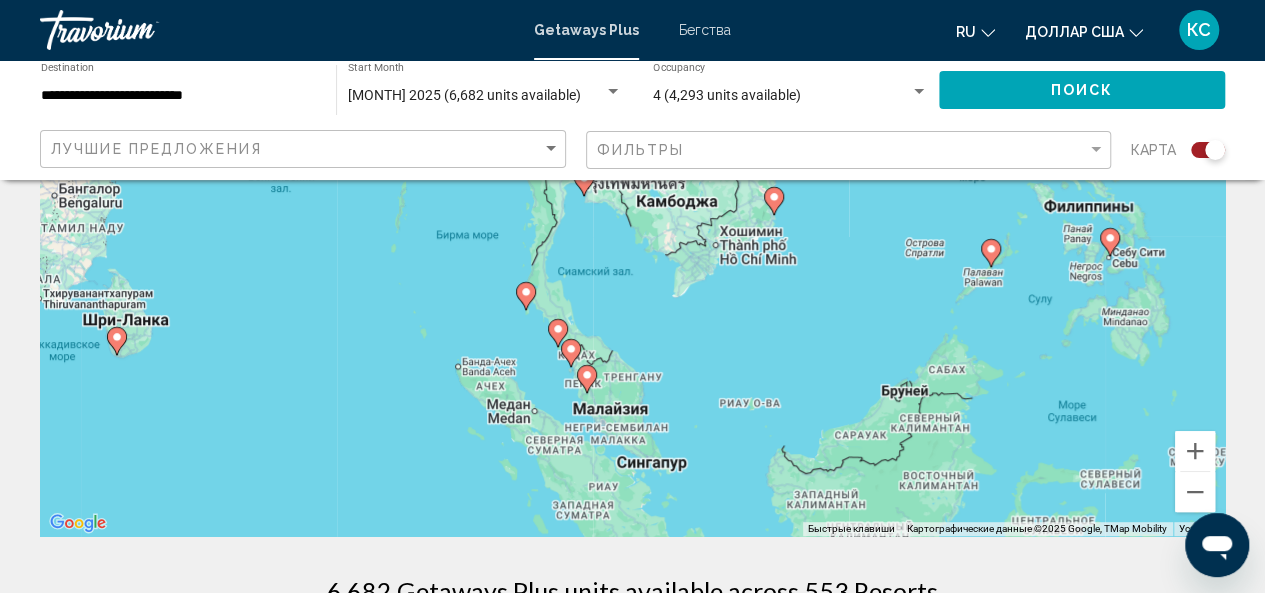 drag, startPoint x: 672, startPoint y: 466, endPoint x: 687, endPoint y: 226, distance: 240.46829 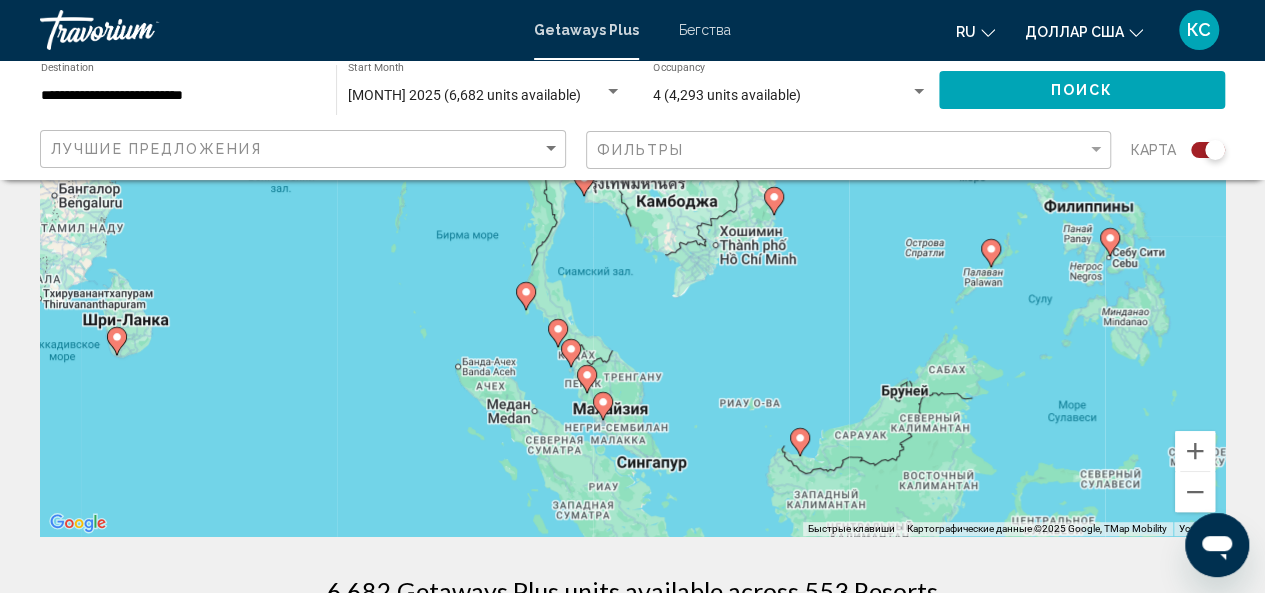click 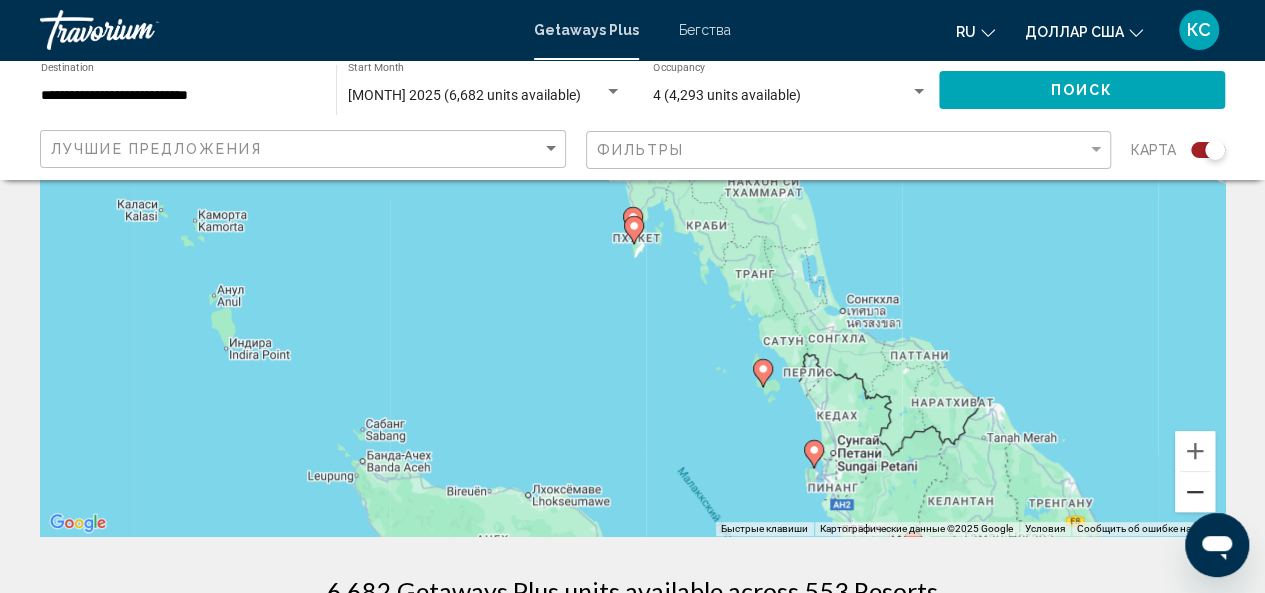 click at bounding box center (1195, 492) 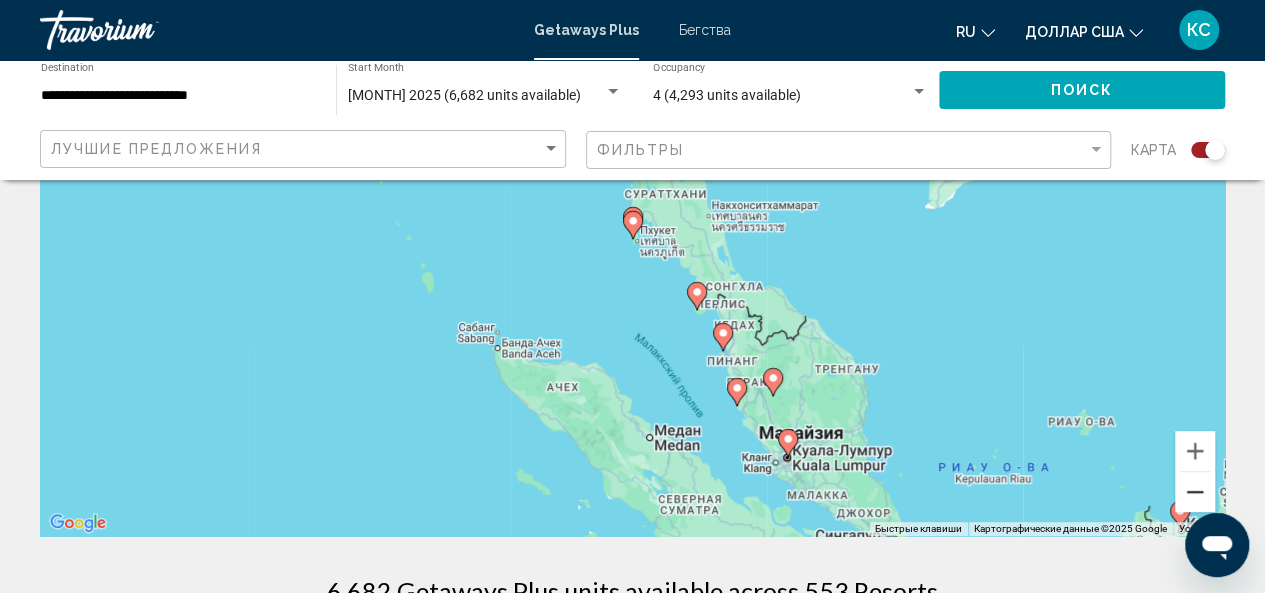 click at bounding box center [1195, 492] 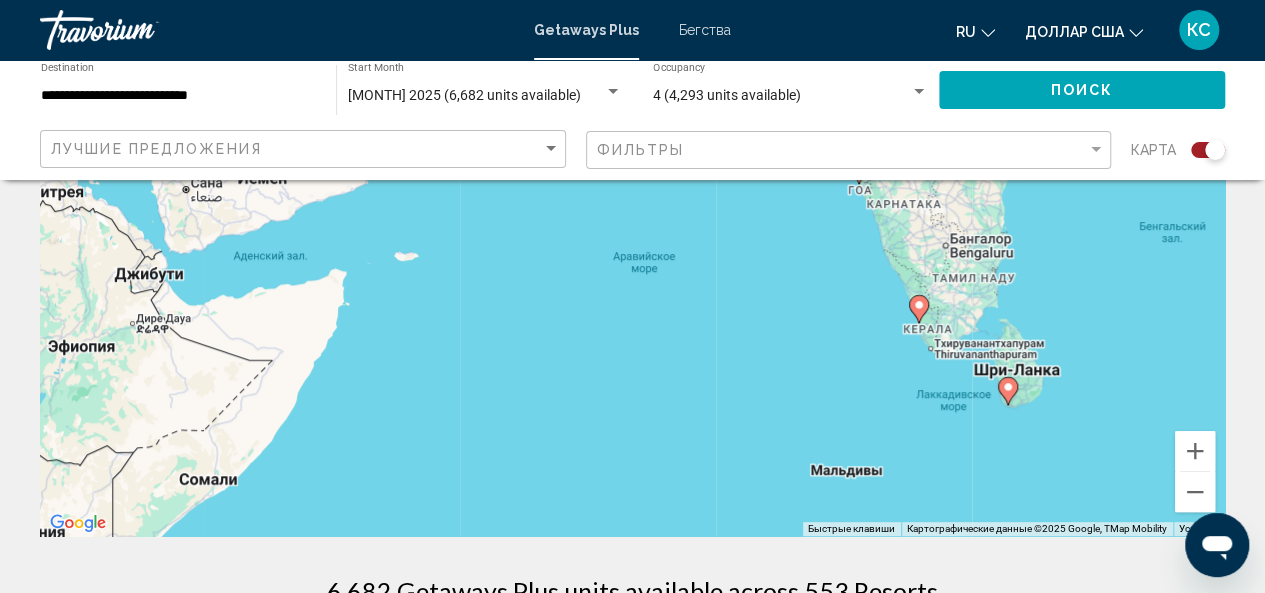 drag, startPoint x: 344, startPoint y: 277, endPoint x: 1139, endPoint y: 406, distance: 805.398 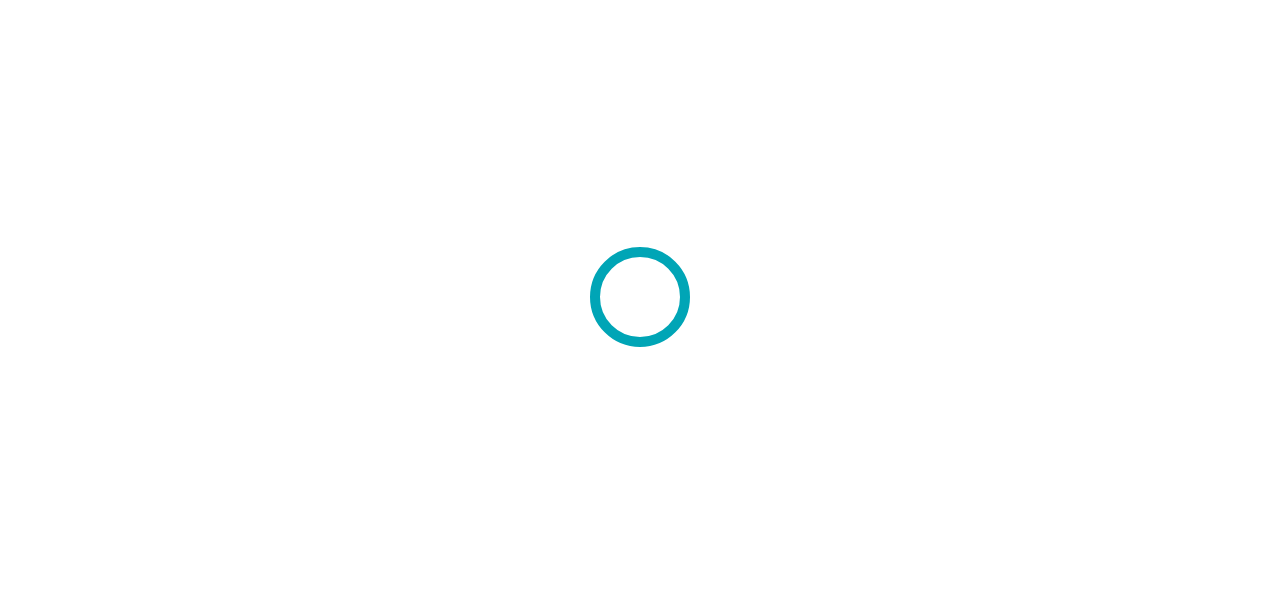 scroll, scrollTop: 0, scrollLeft: 0, axis: both 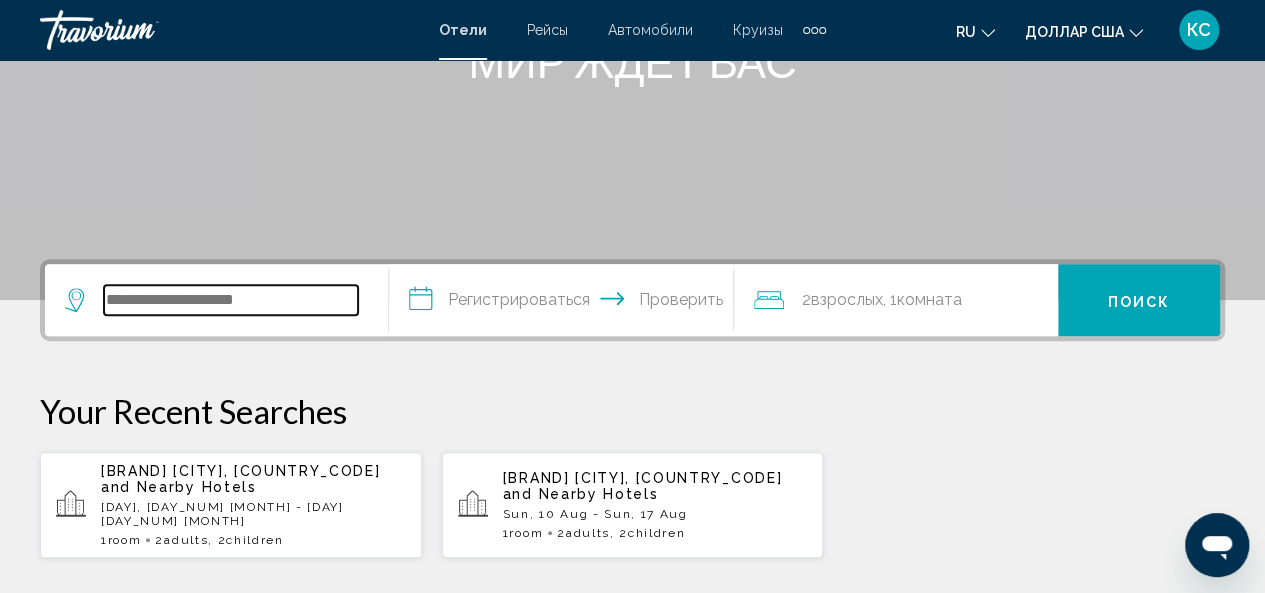 click at bounding box center (231, 300) 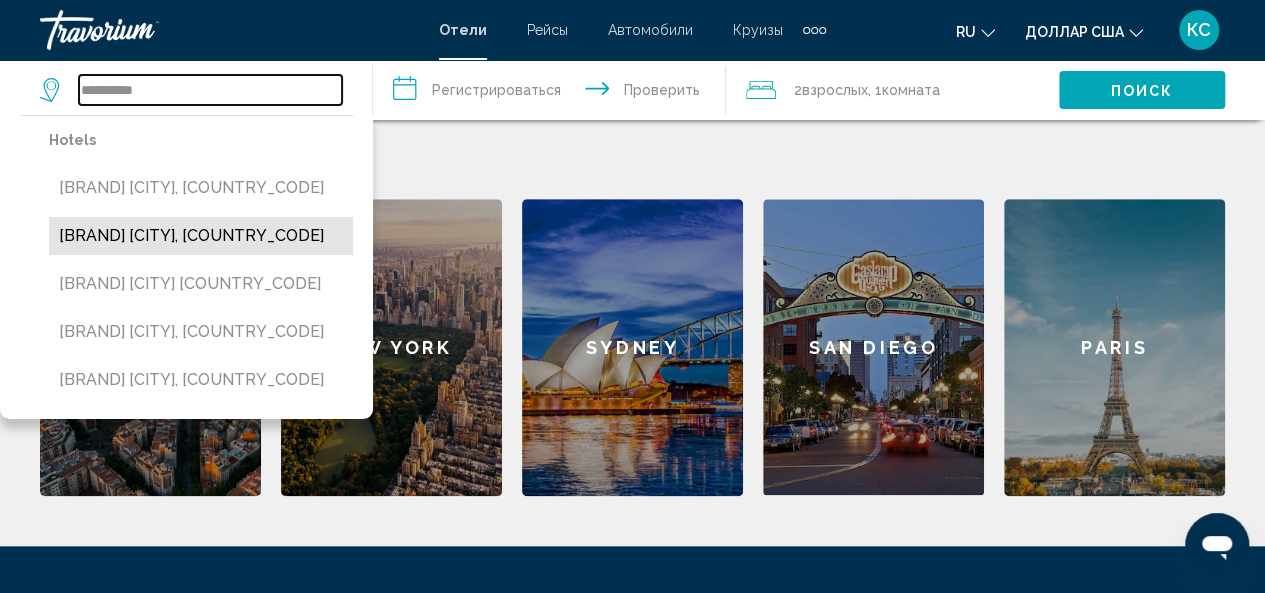 scroll, scrollTop: 794, scrollLeft: 0, axis: vertical 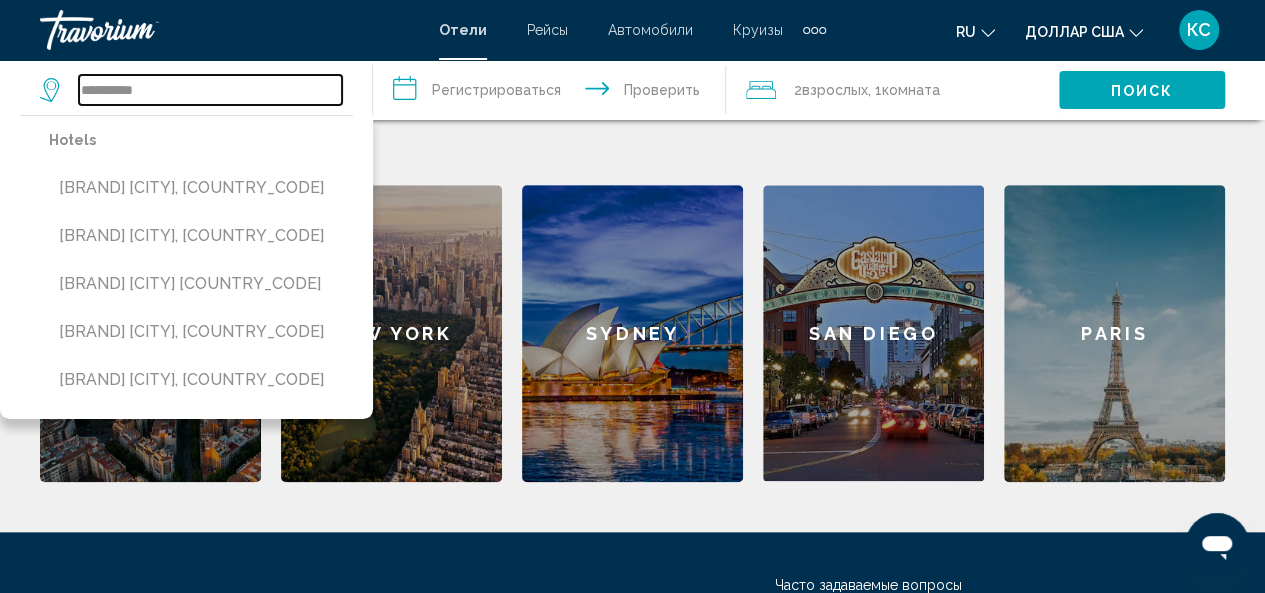 click on "*********" at bounding box center [210, 90] 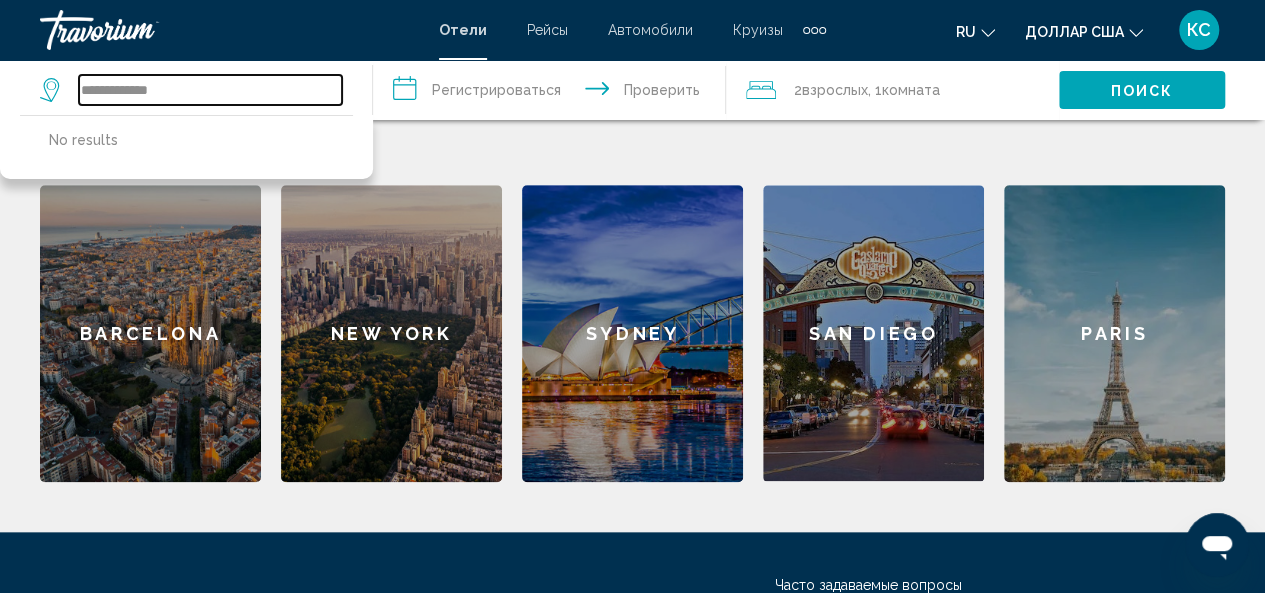 type on "**********" 